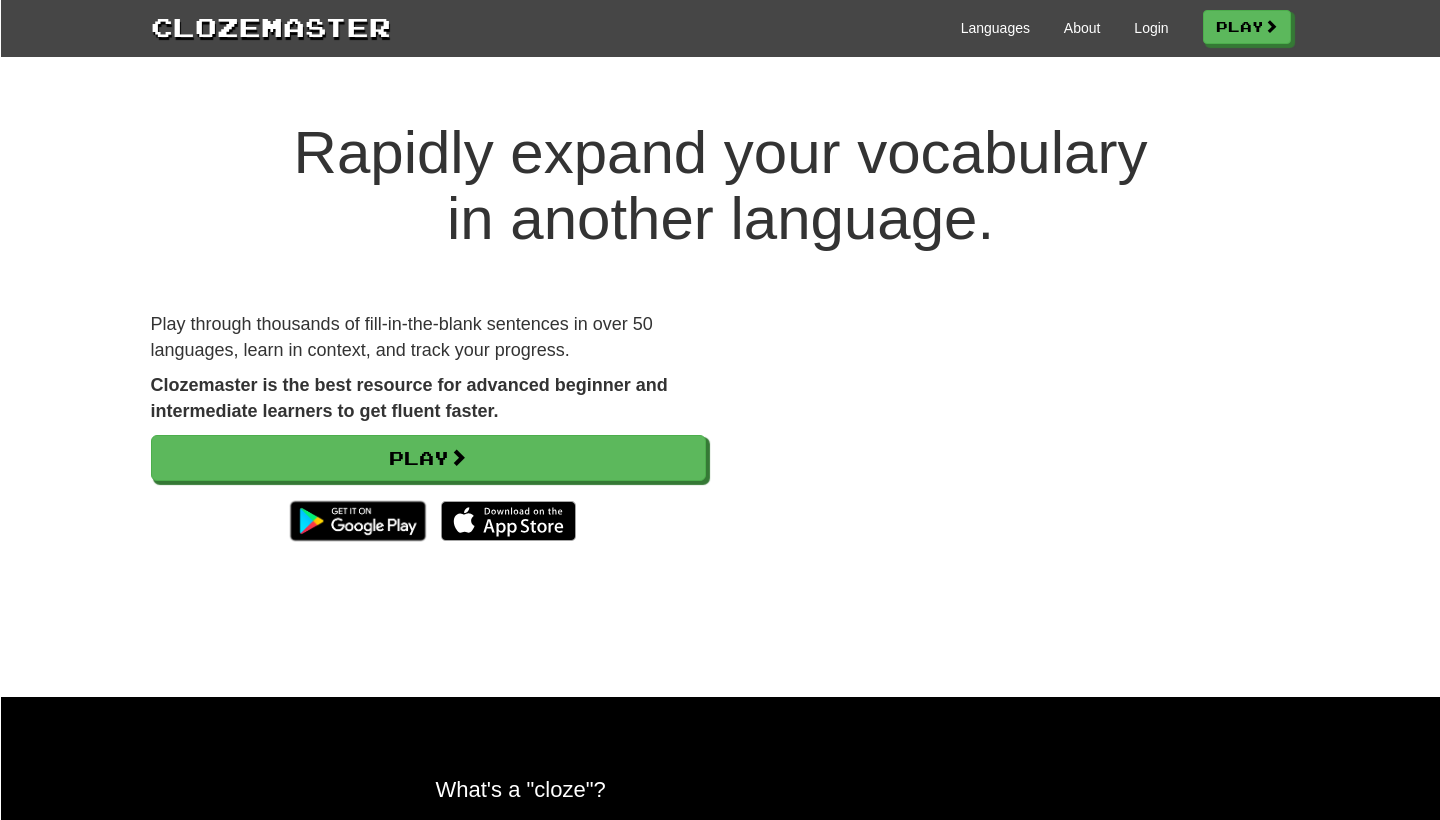 scroll, scrollTop: 0, scrollLeft: 0, axis: both 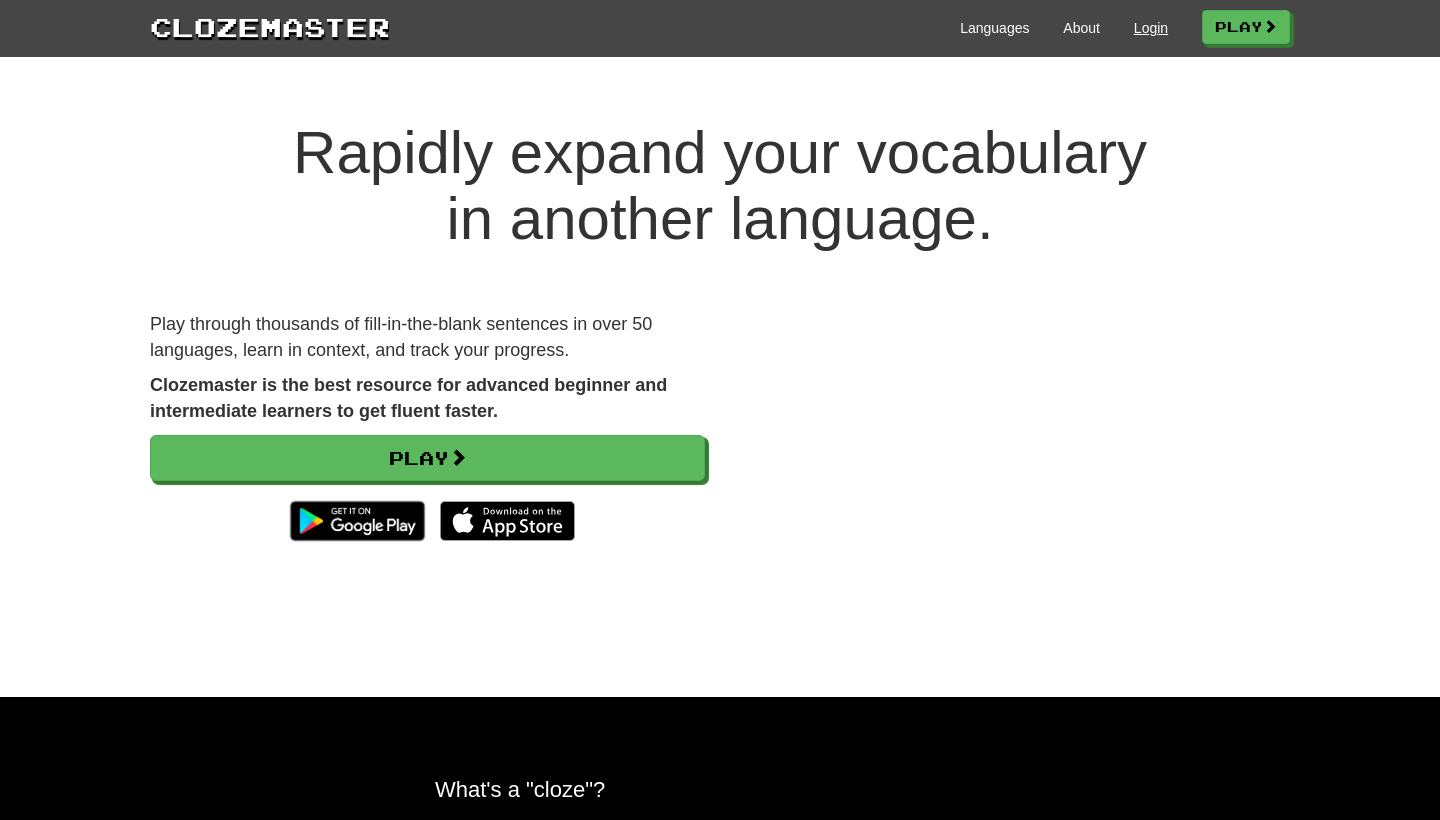 click on "Login" at bounding box center (1151, 28) 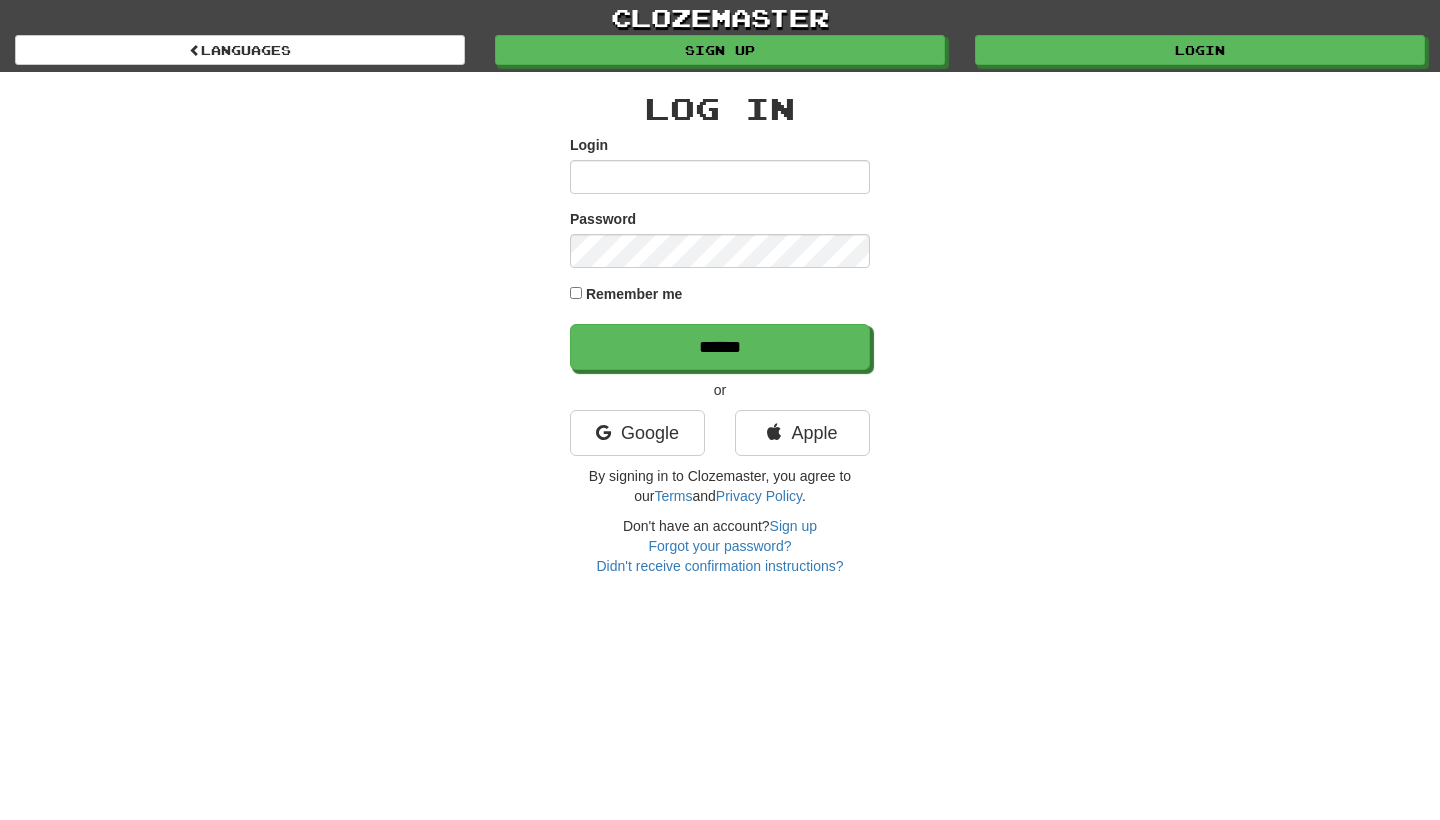 scroll, scrollTop: 0, scrollLeft: 0, axis: both 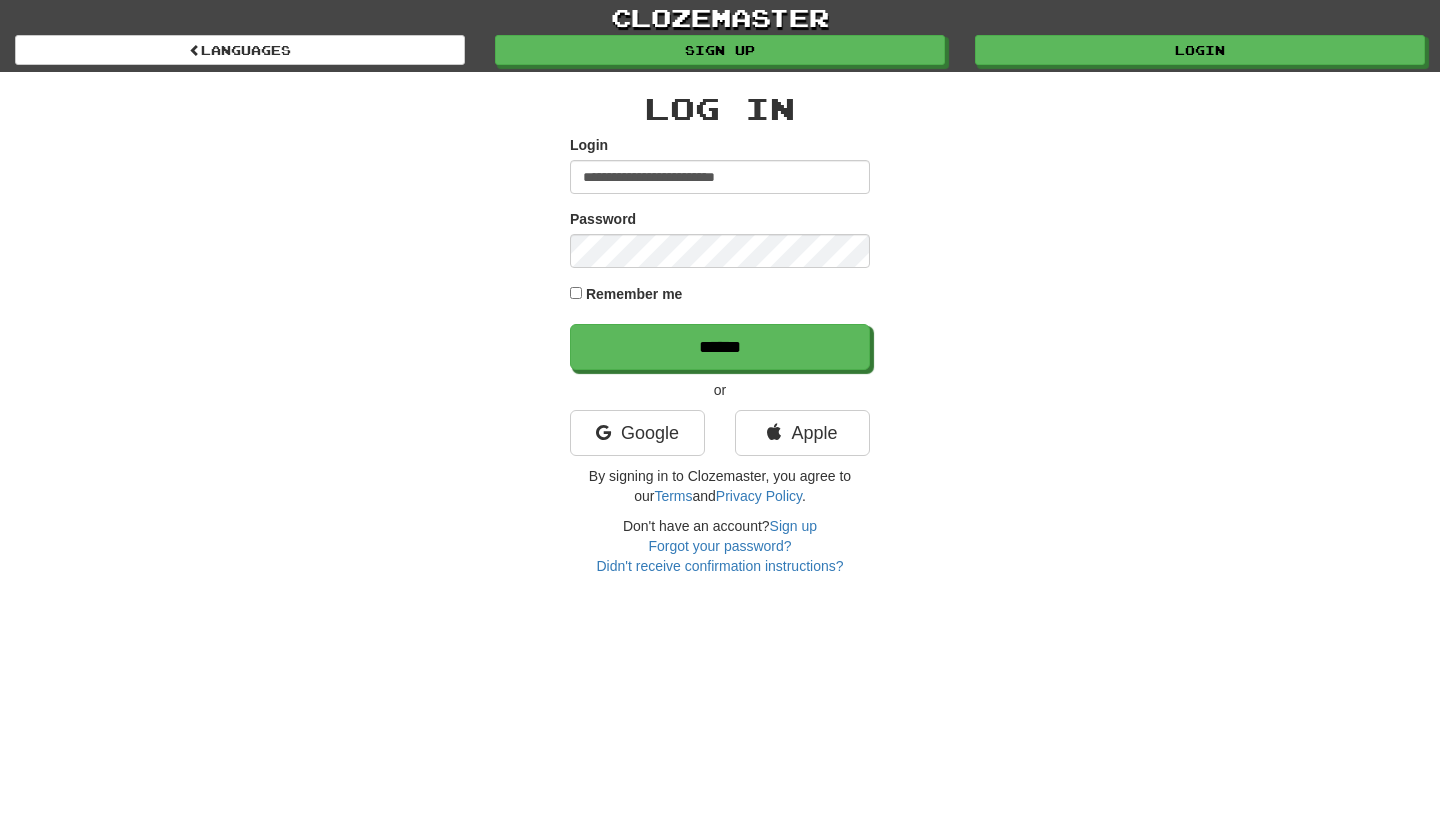 type on "**********" 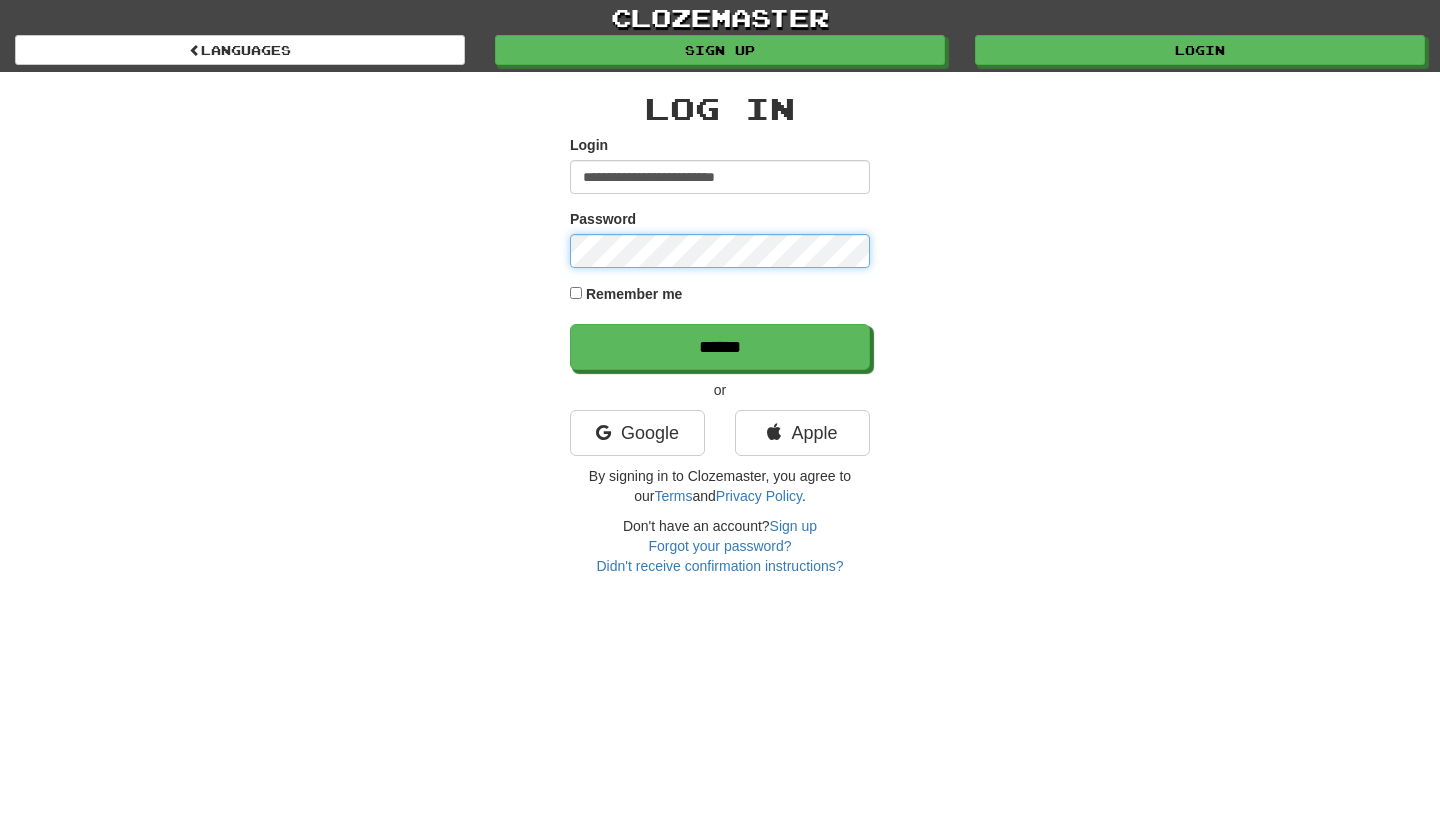 click on "******" at bounding box center (720, 347) 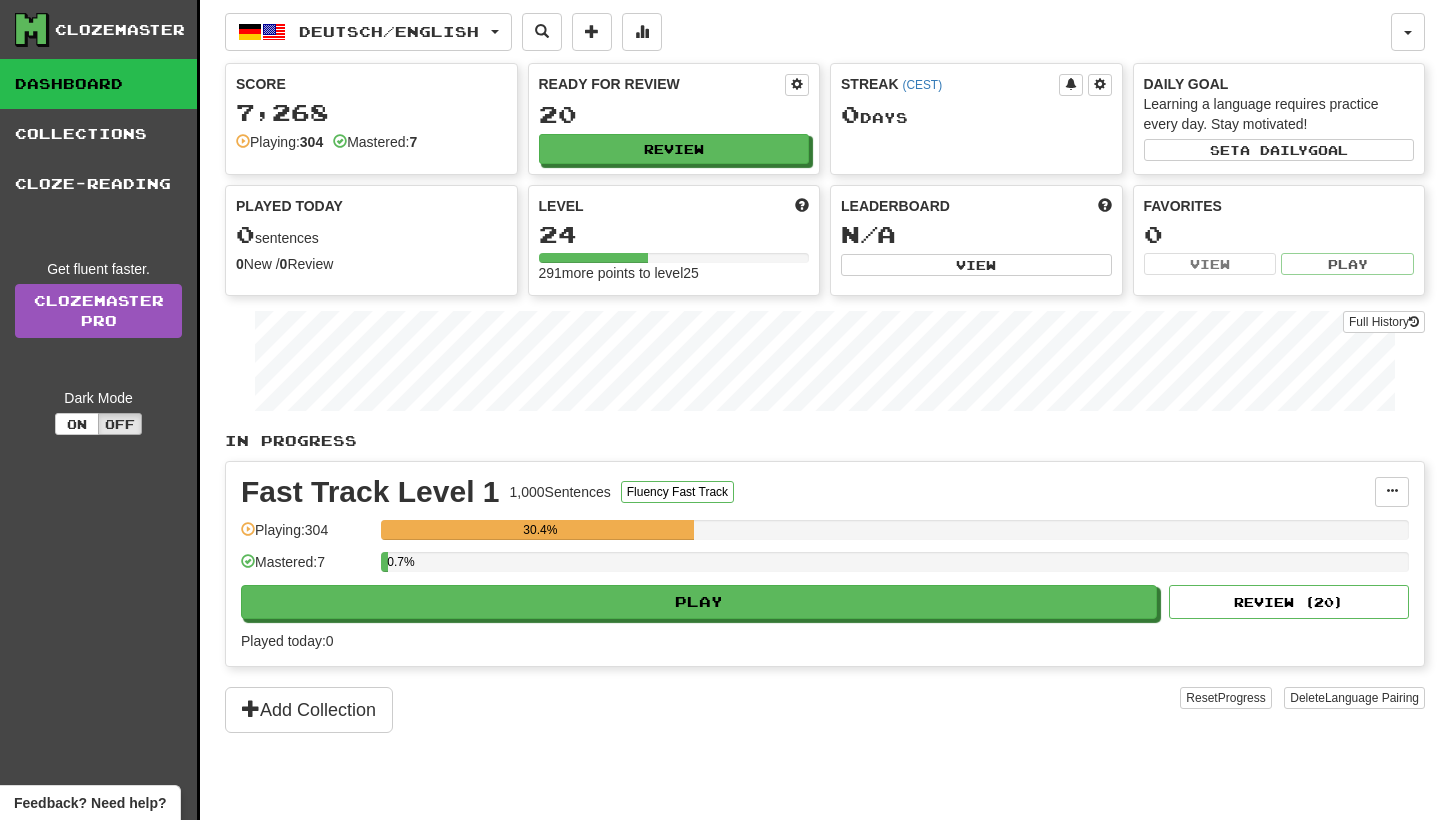 scroll, scrollTop: 0, scrollLeft: 0, axis: both 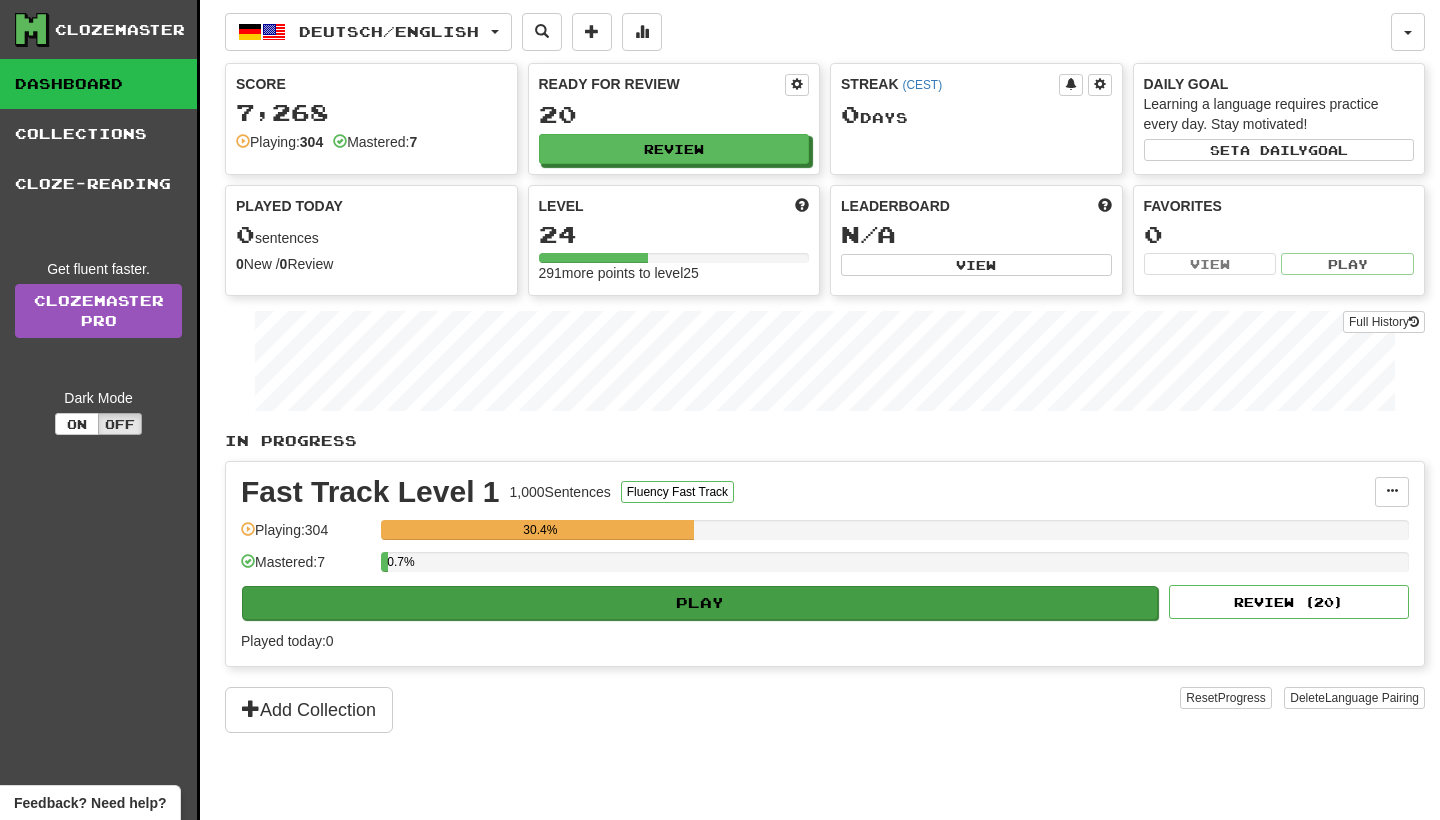 click on "Play" at bounding box center (700, 603) 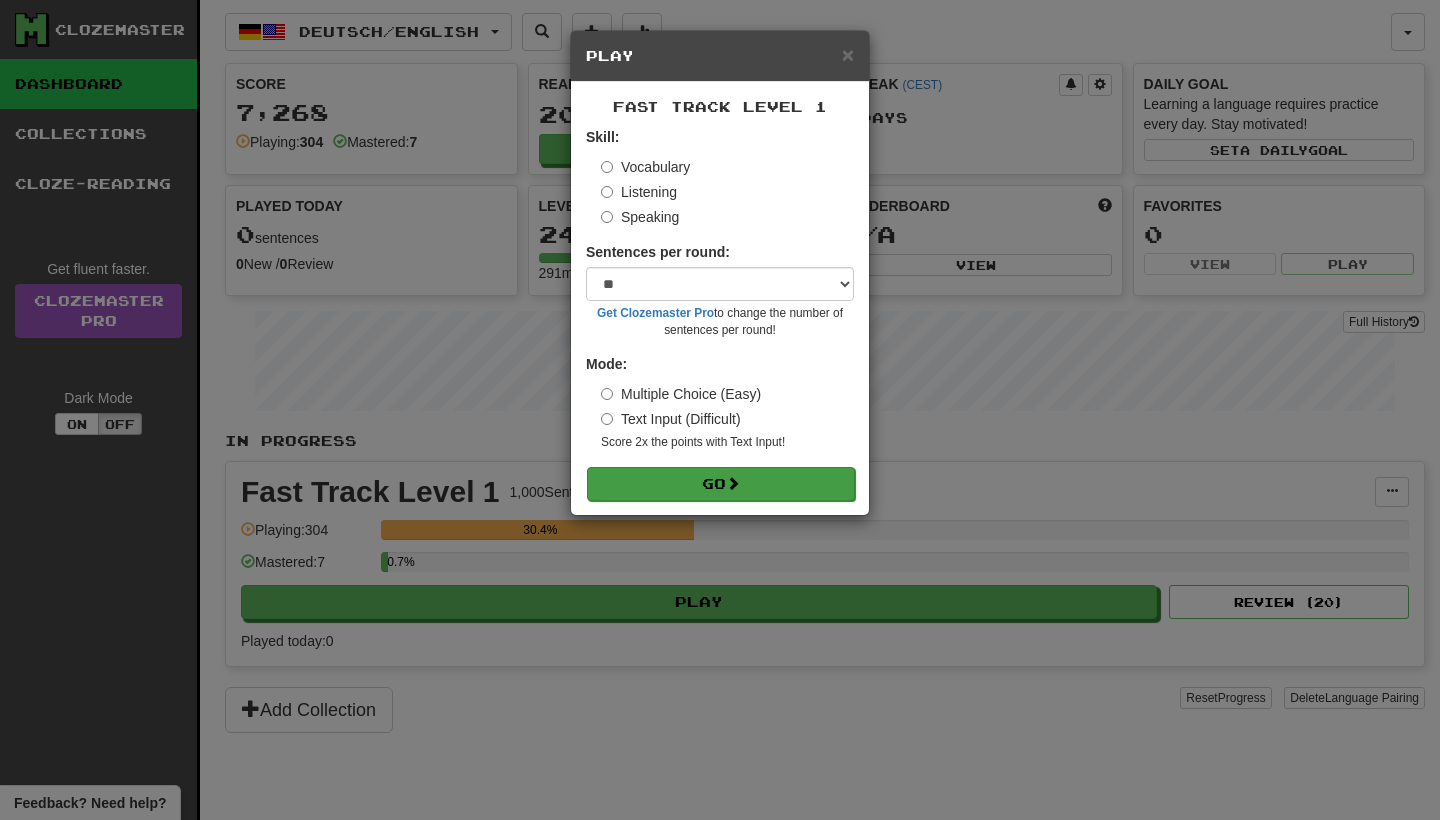 click on "Go" at bounding box center (721, 484) 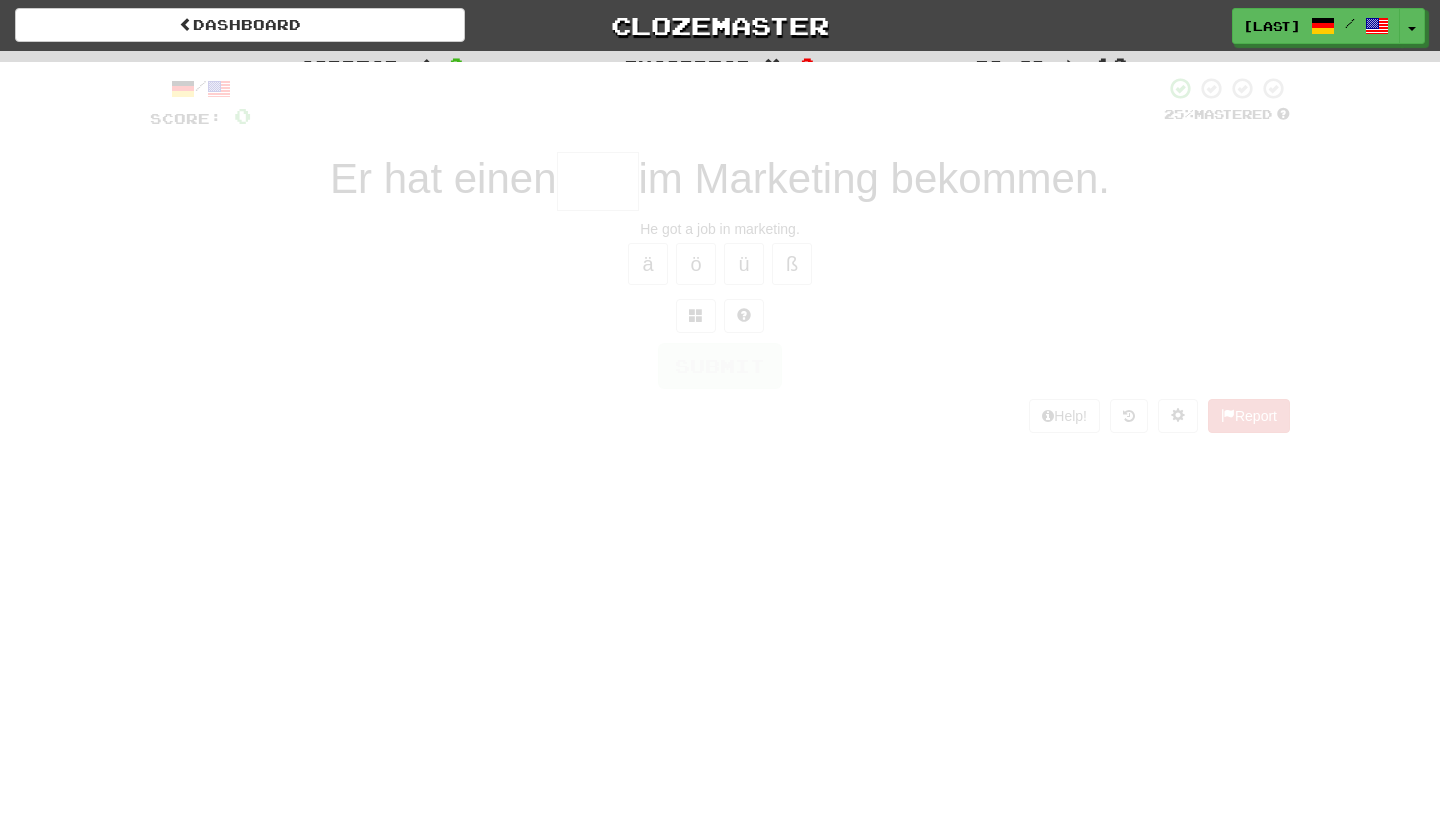 scroll, scrollTop: 0, scrollLeft: 0, axis: both 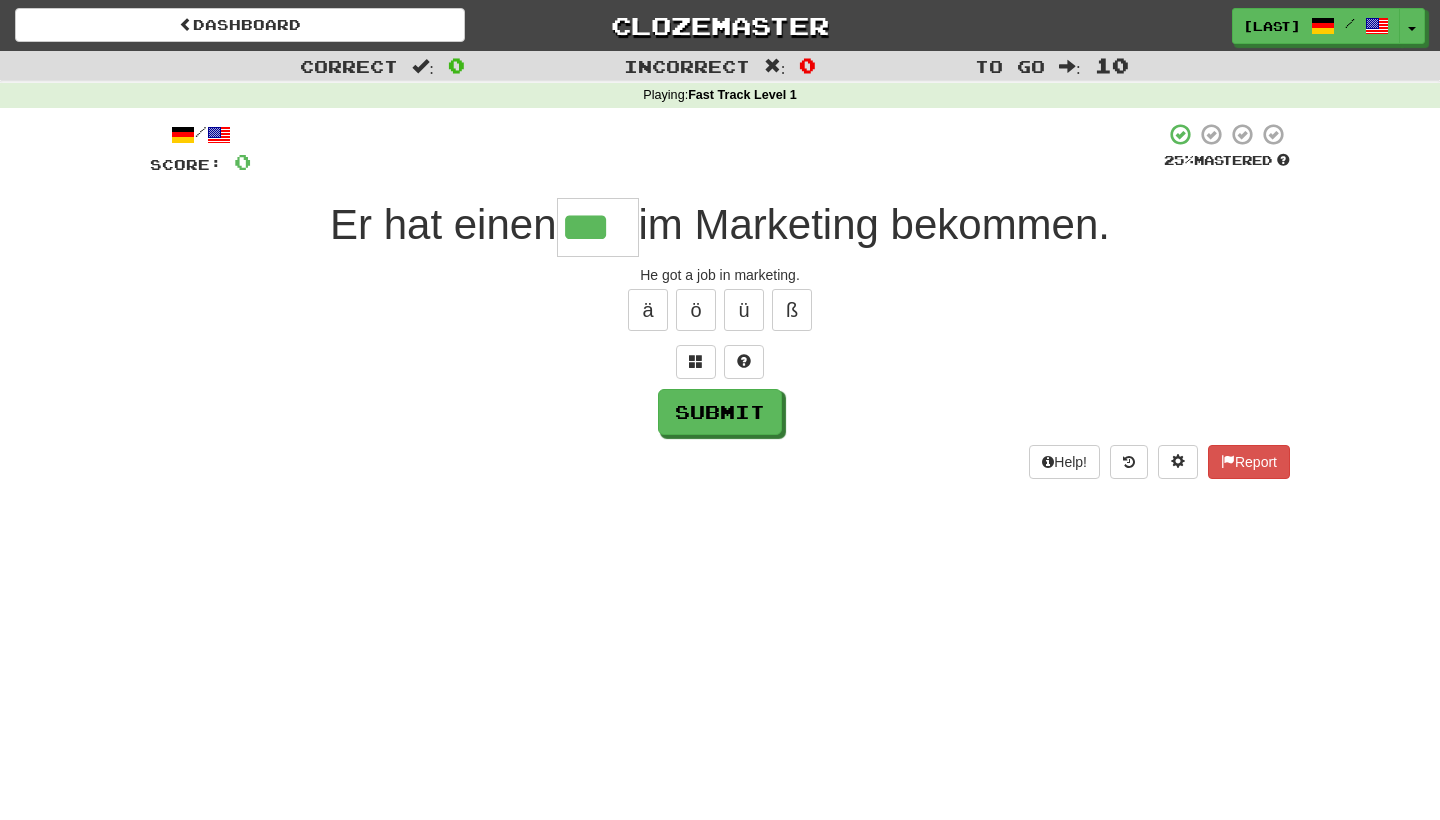 type on "***" 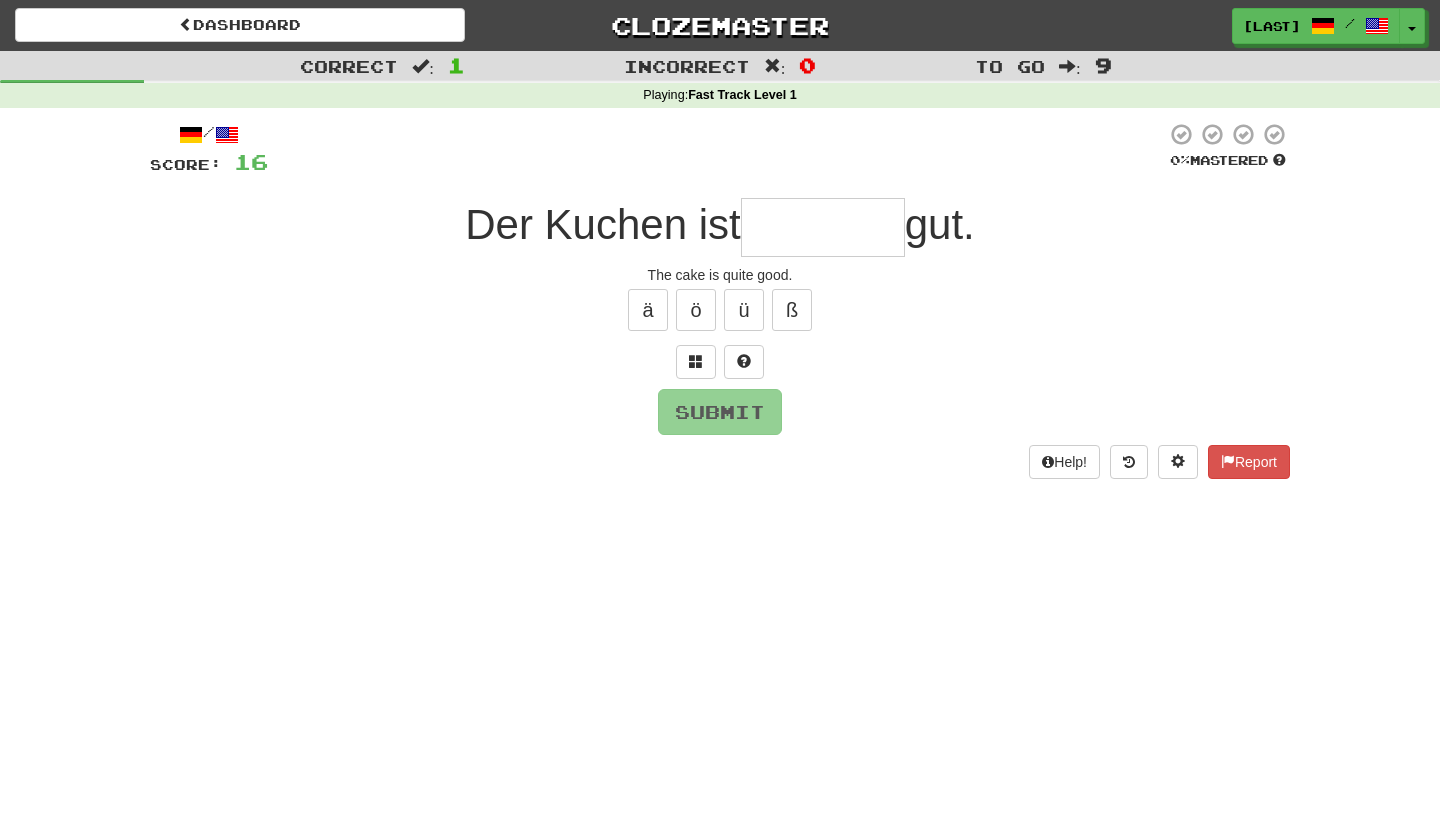 type on "*" 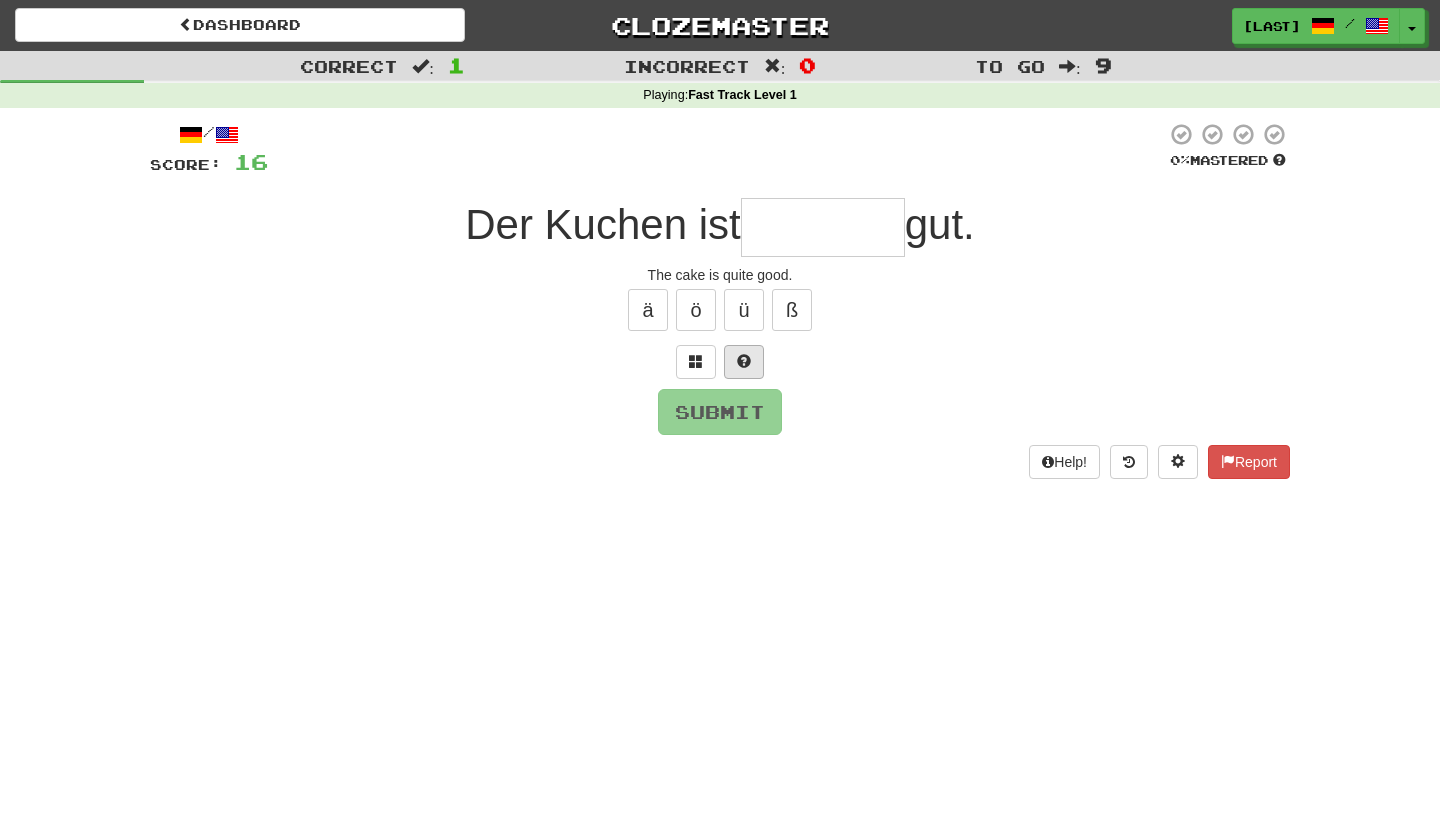 click at bounding box center (744, 362) 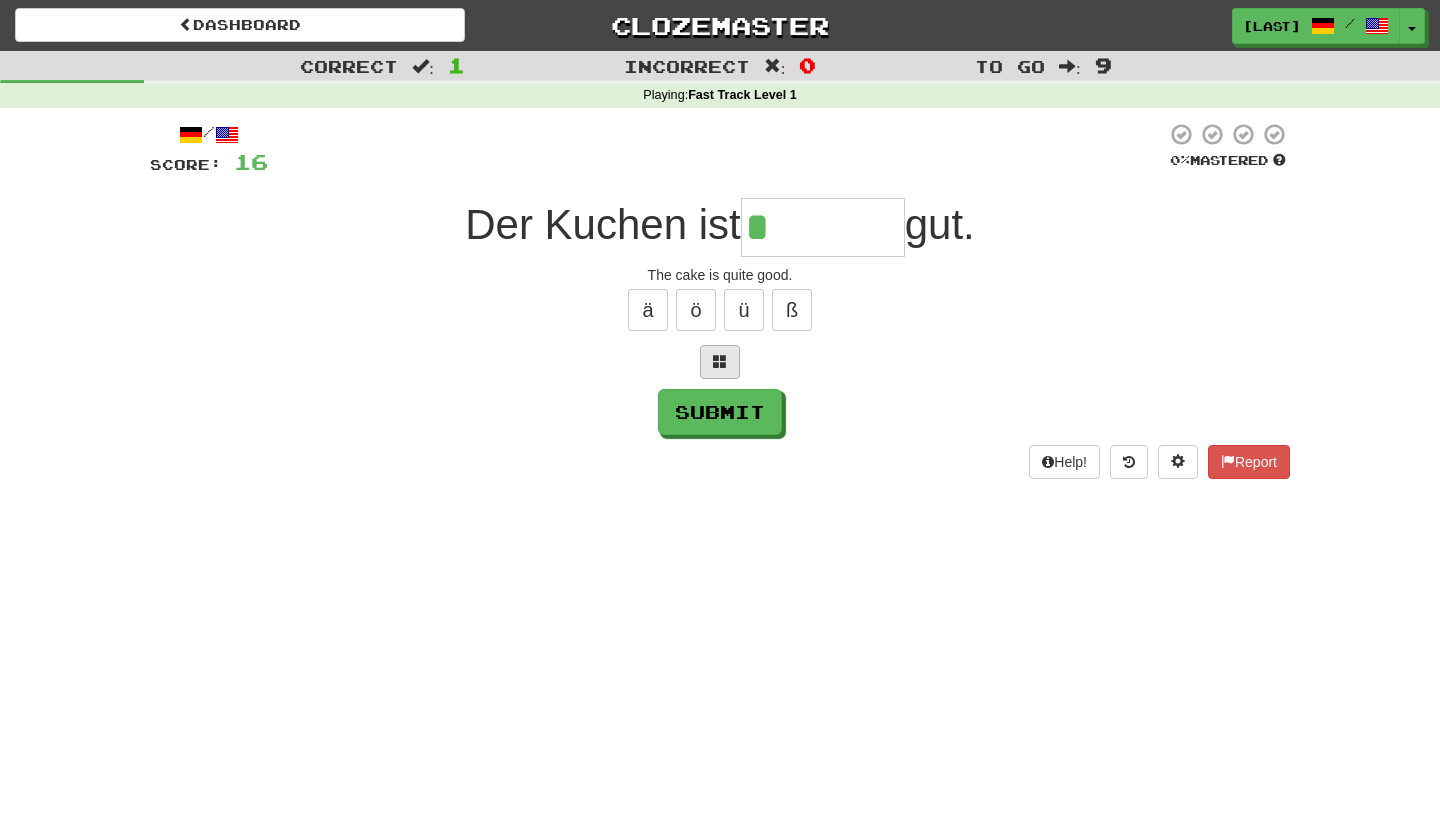 click at bounding box center (720, 361) 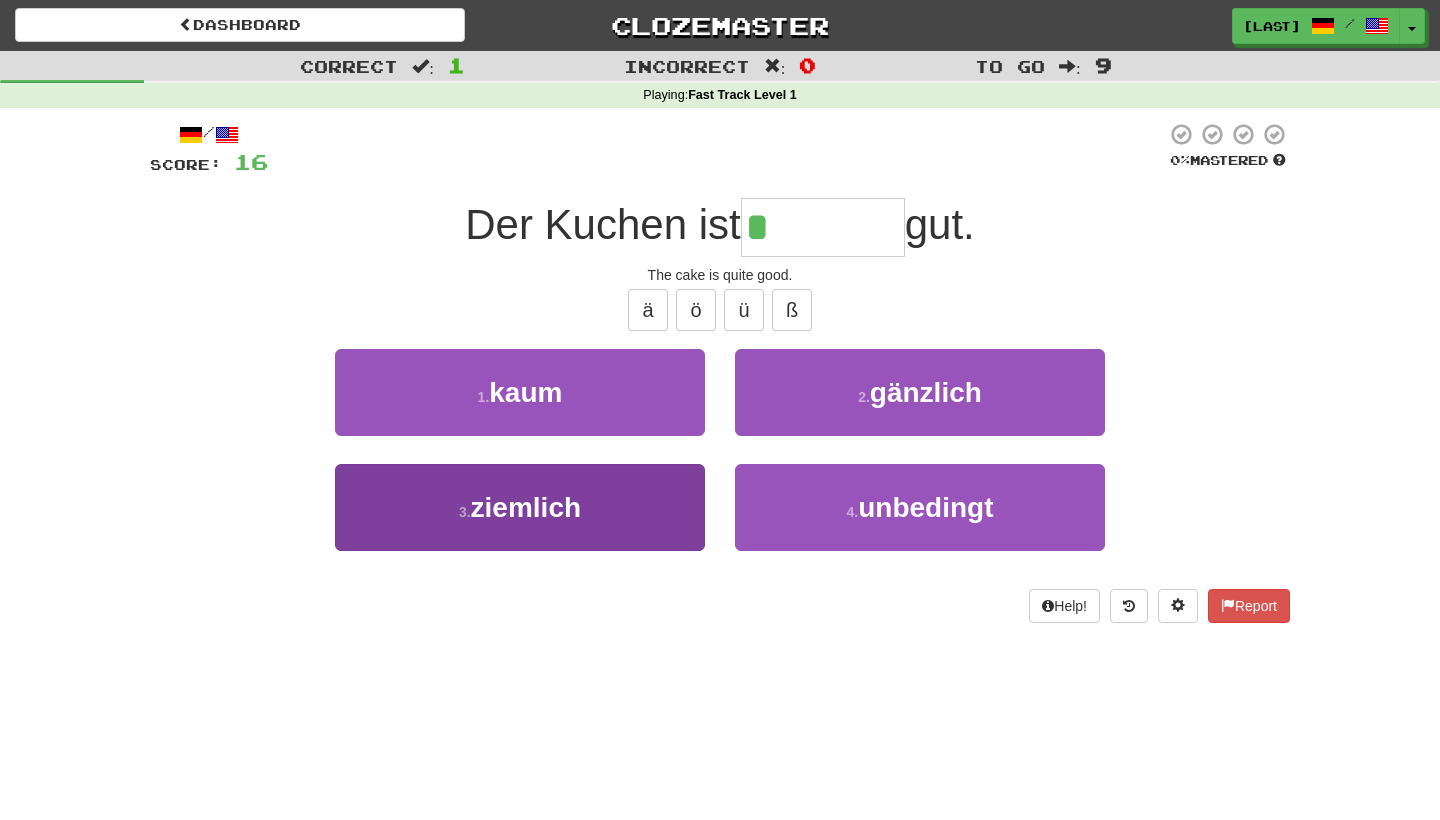 click on "3 .  ziemlich" at bounding box center (520, 507) 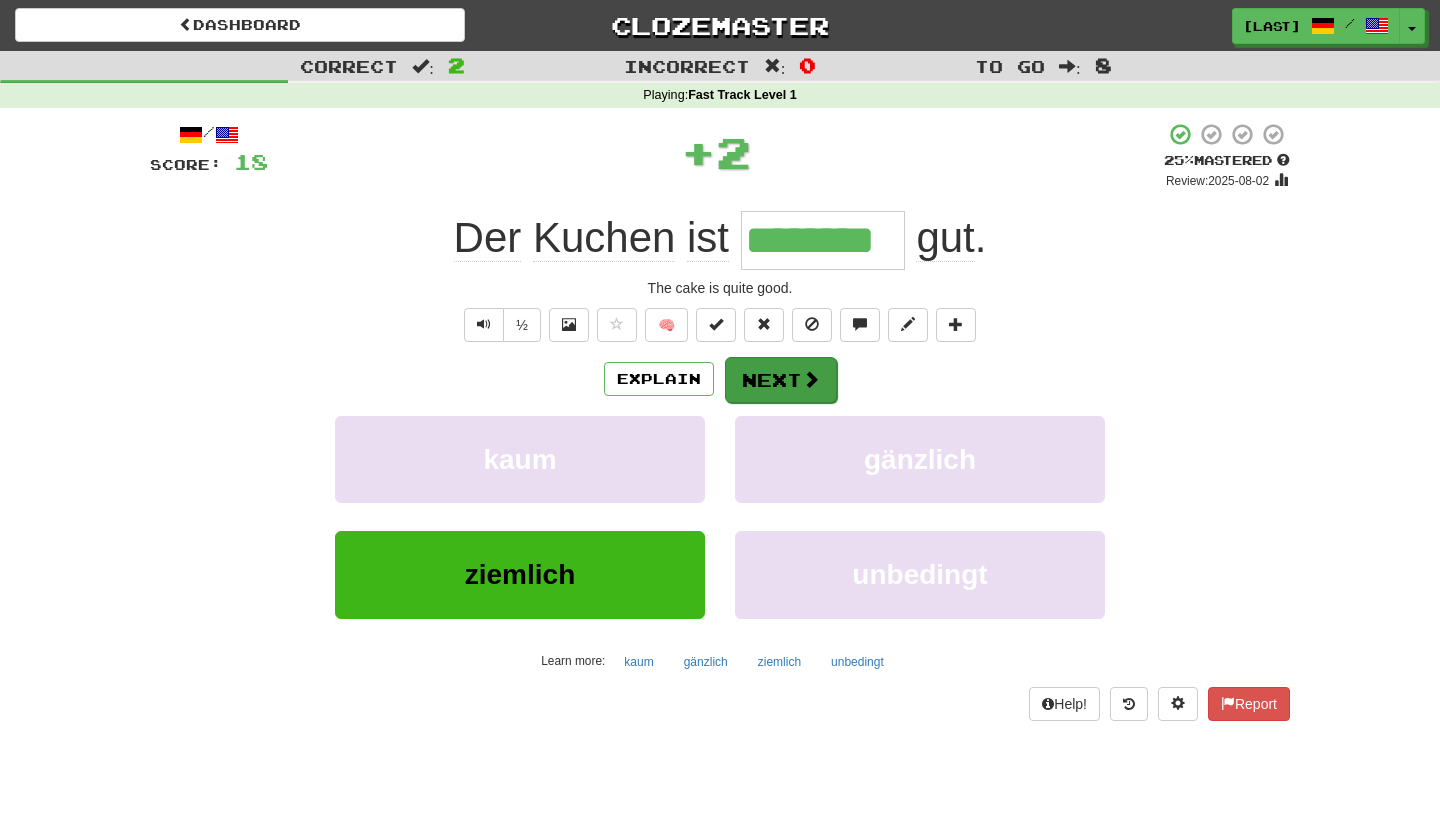 click on "Next" at bounding box center [781, 380] 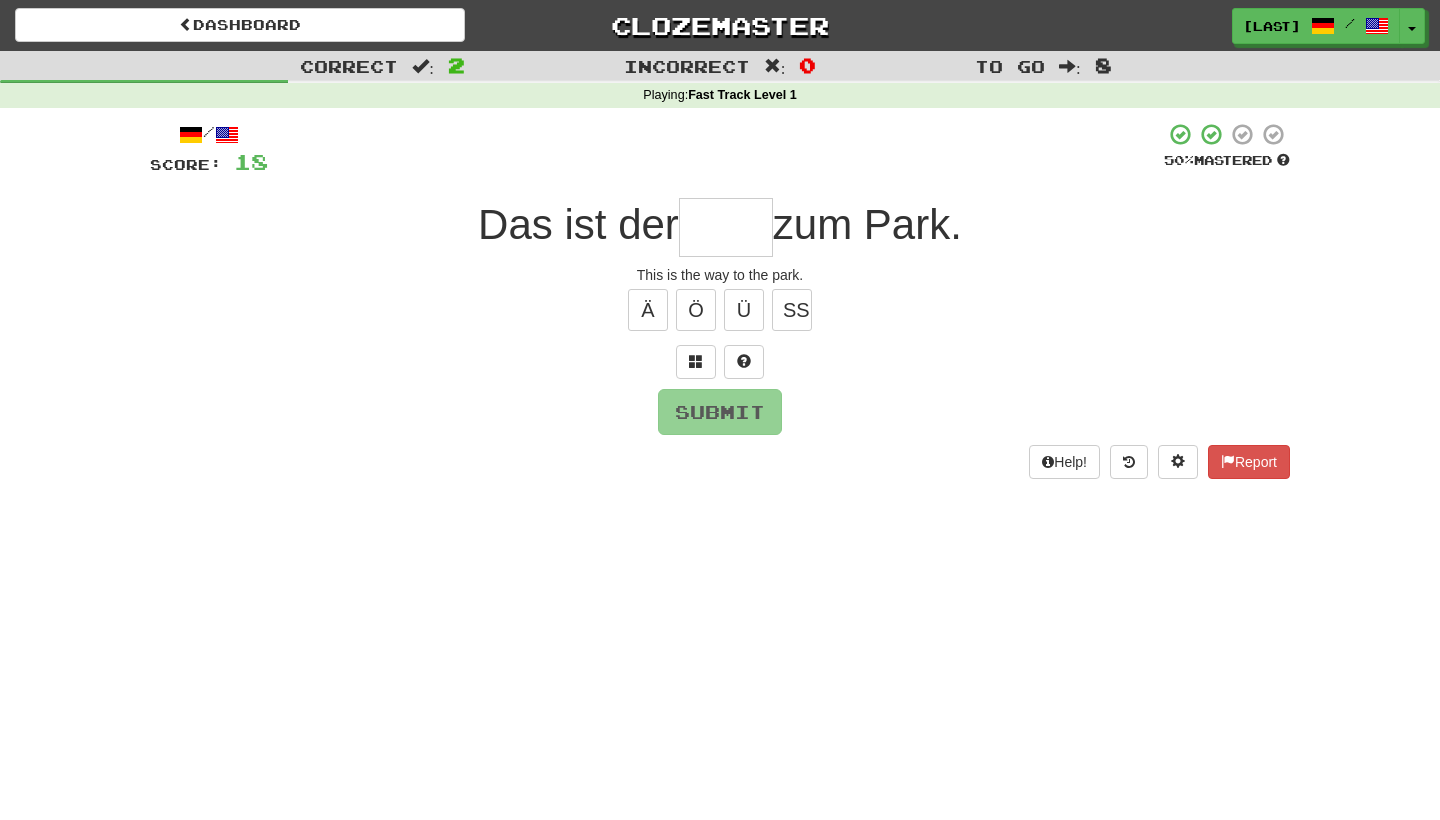 type on "*" 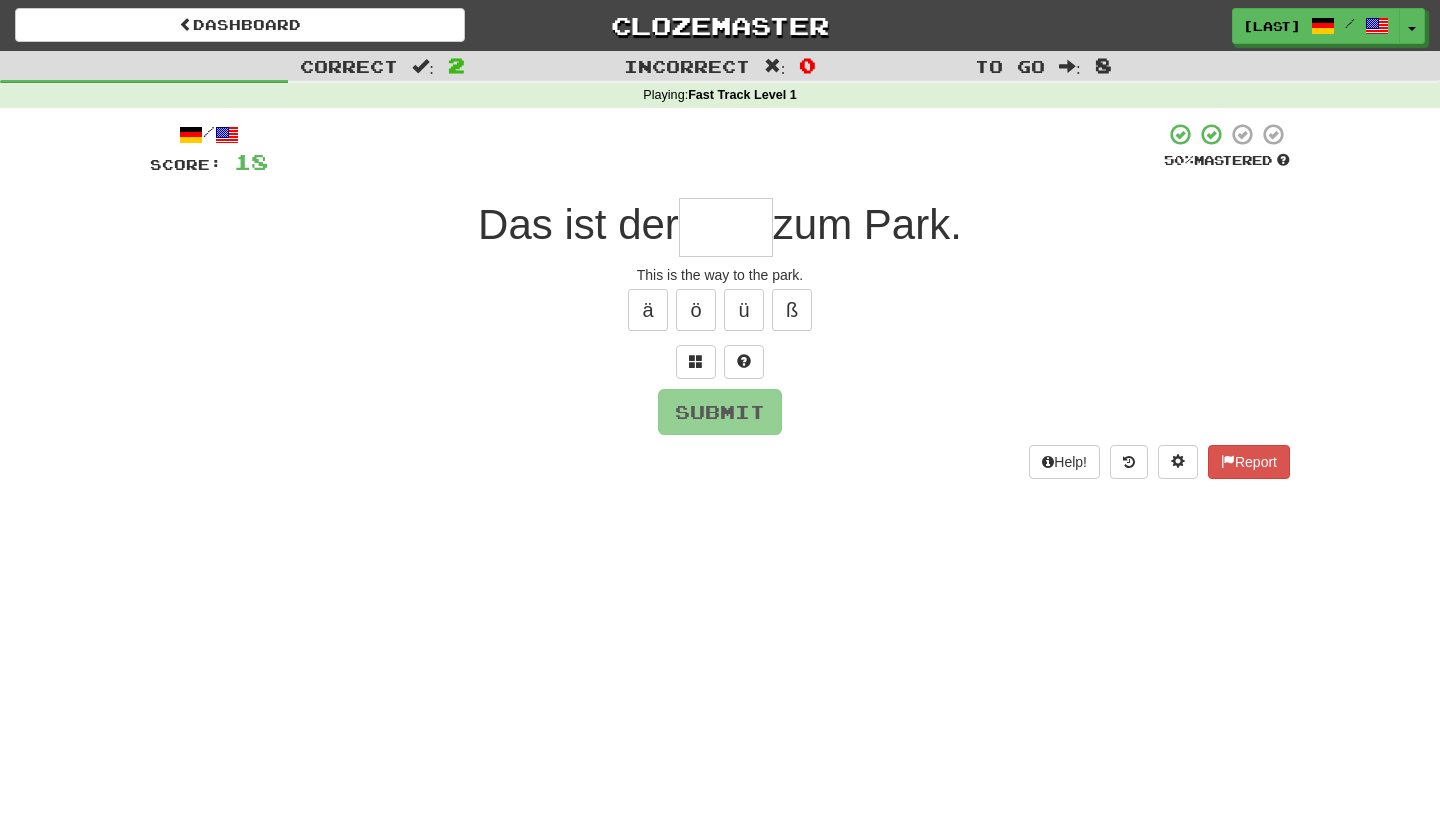 type on "*" 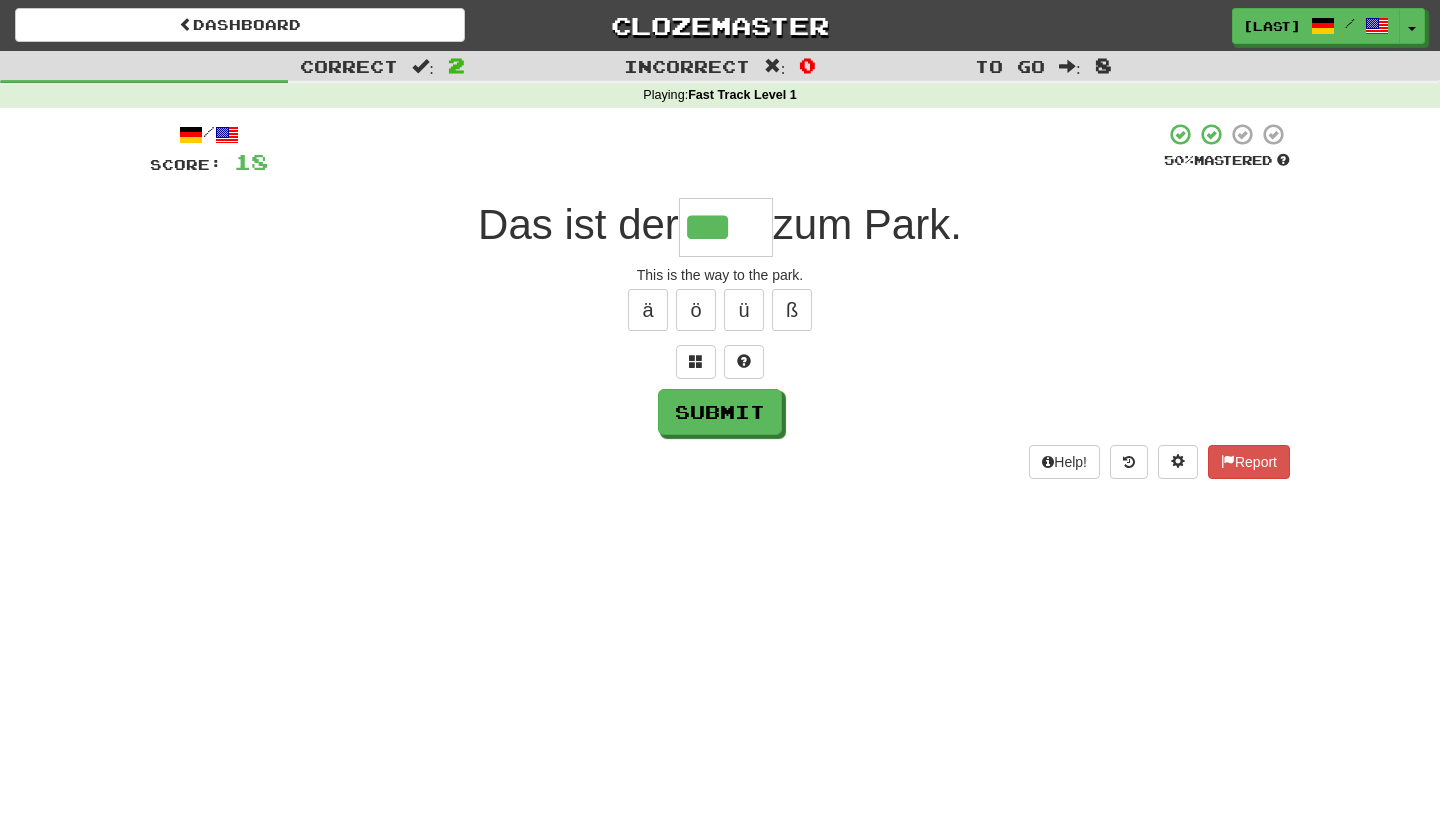 type on "***" 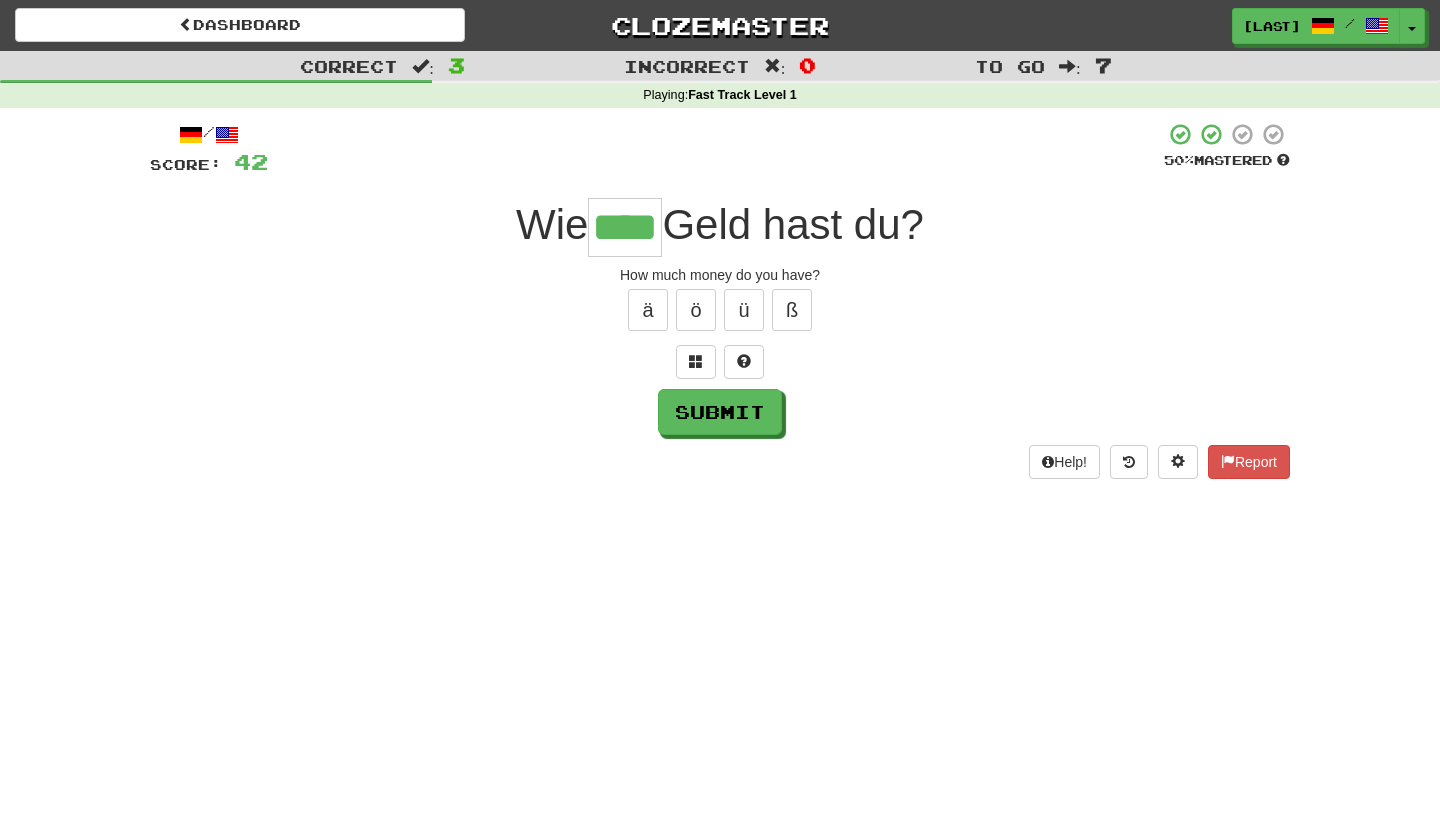 type on "****" 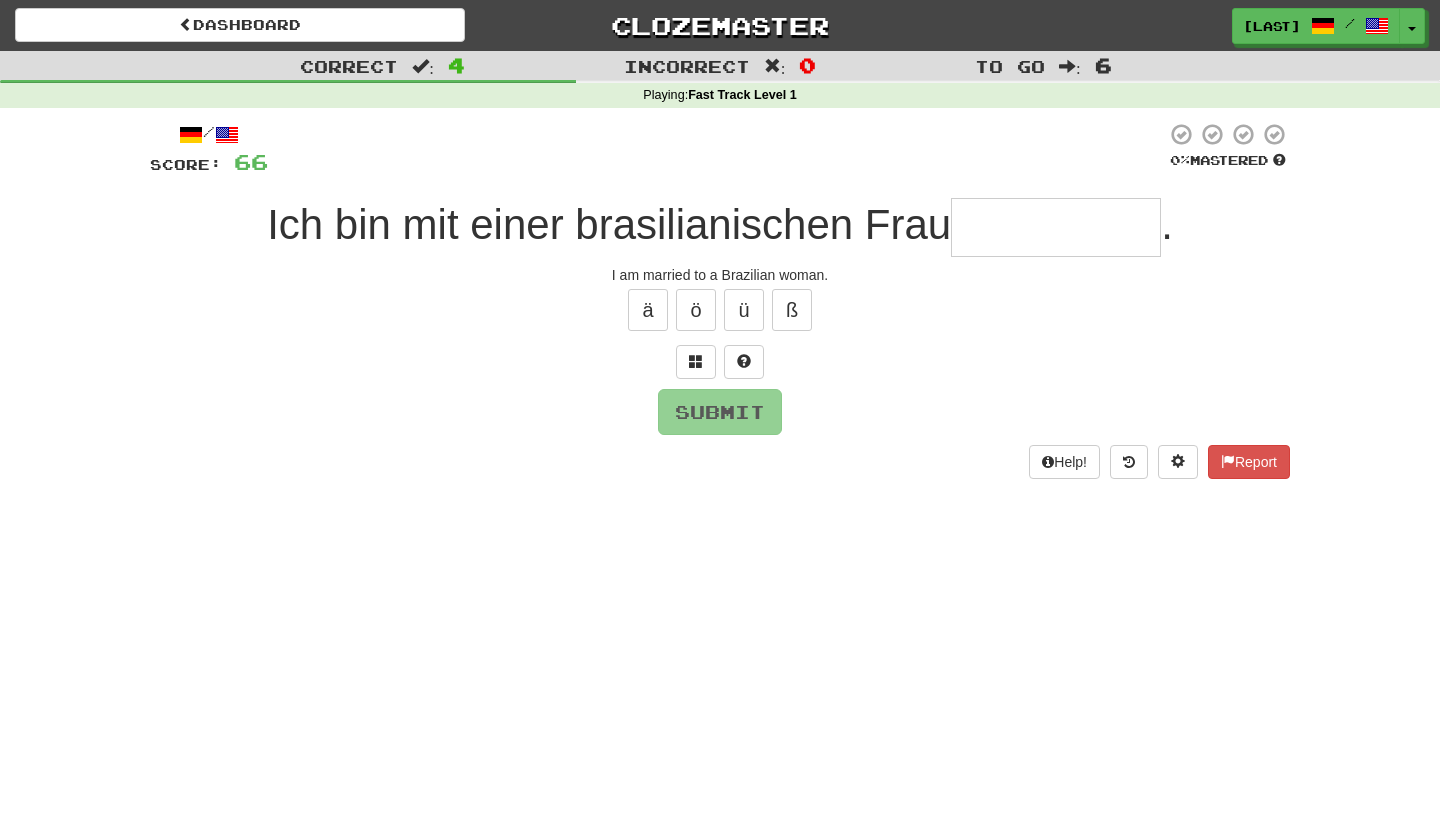 type on "*" 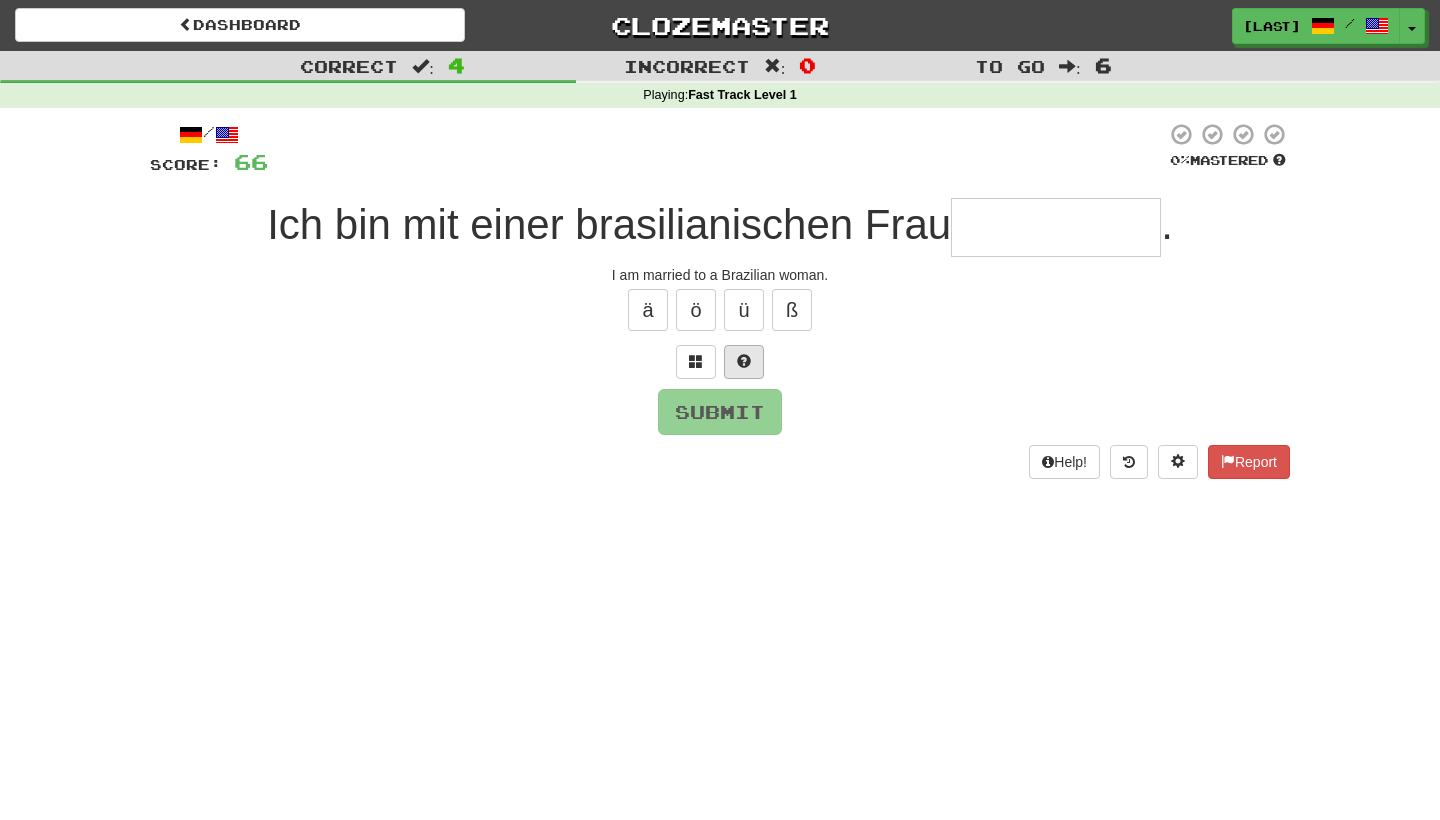 click at bounding box center [744, 362] 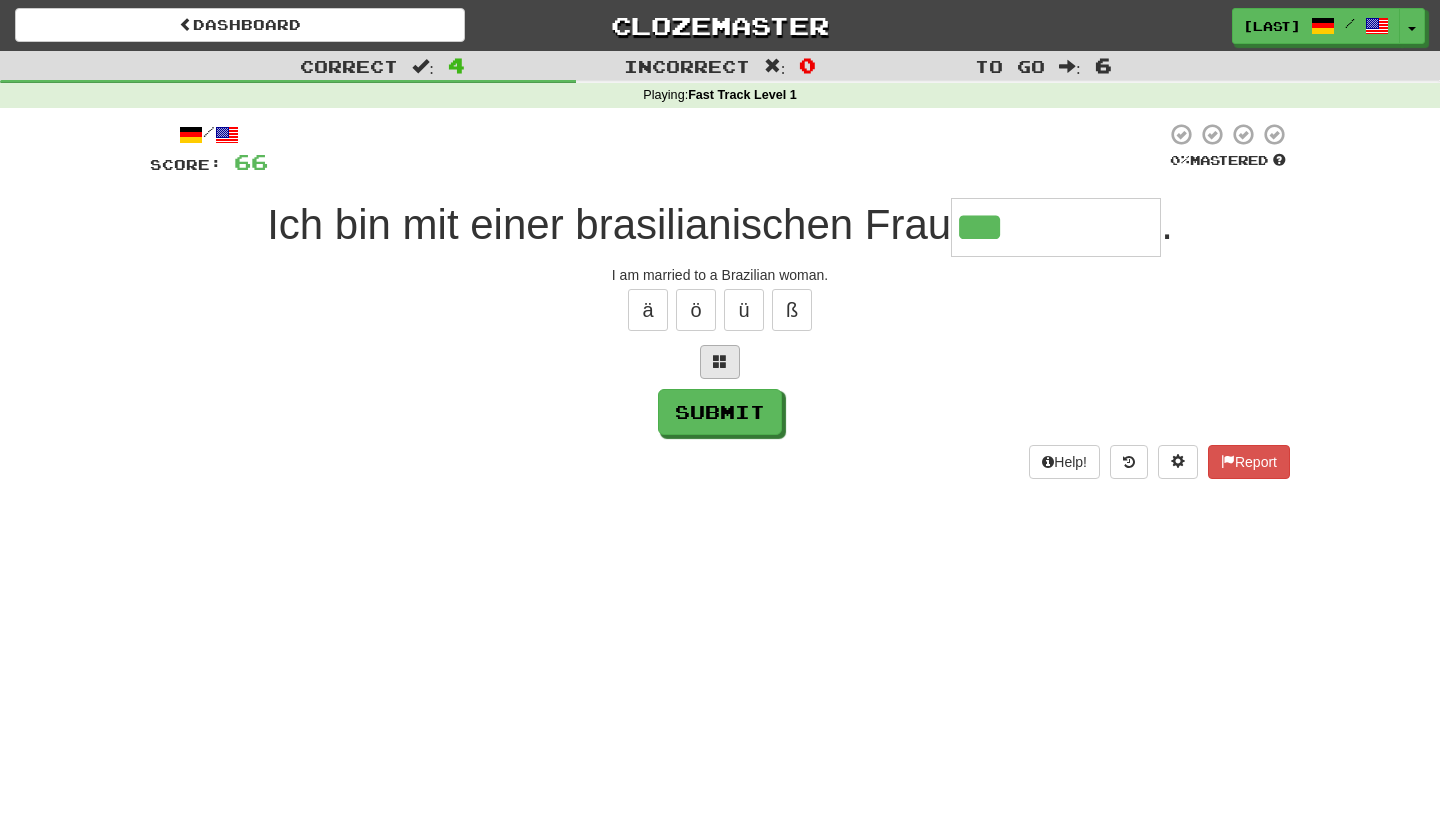 click at bounding box center (720, 361) 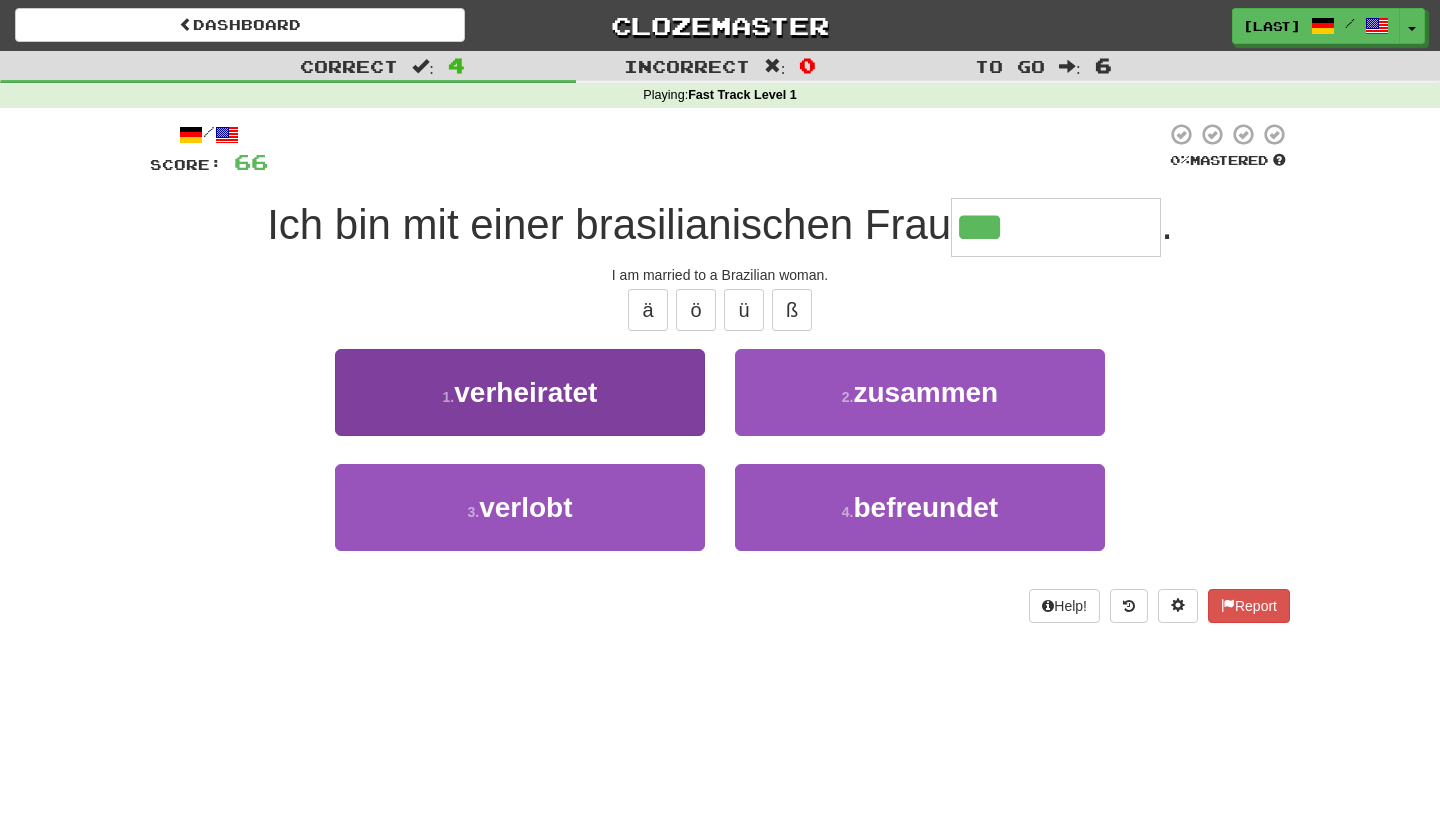 click on "1 .  verheiratet" at bounding box center (520, 392) 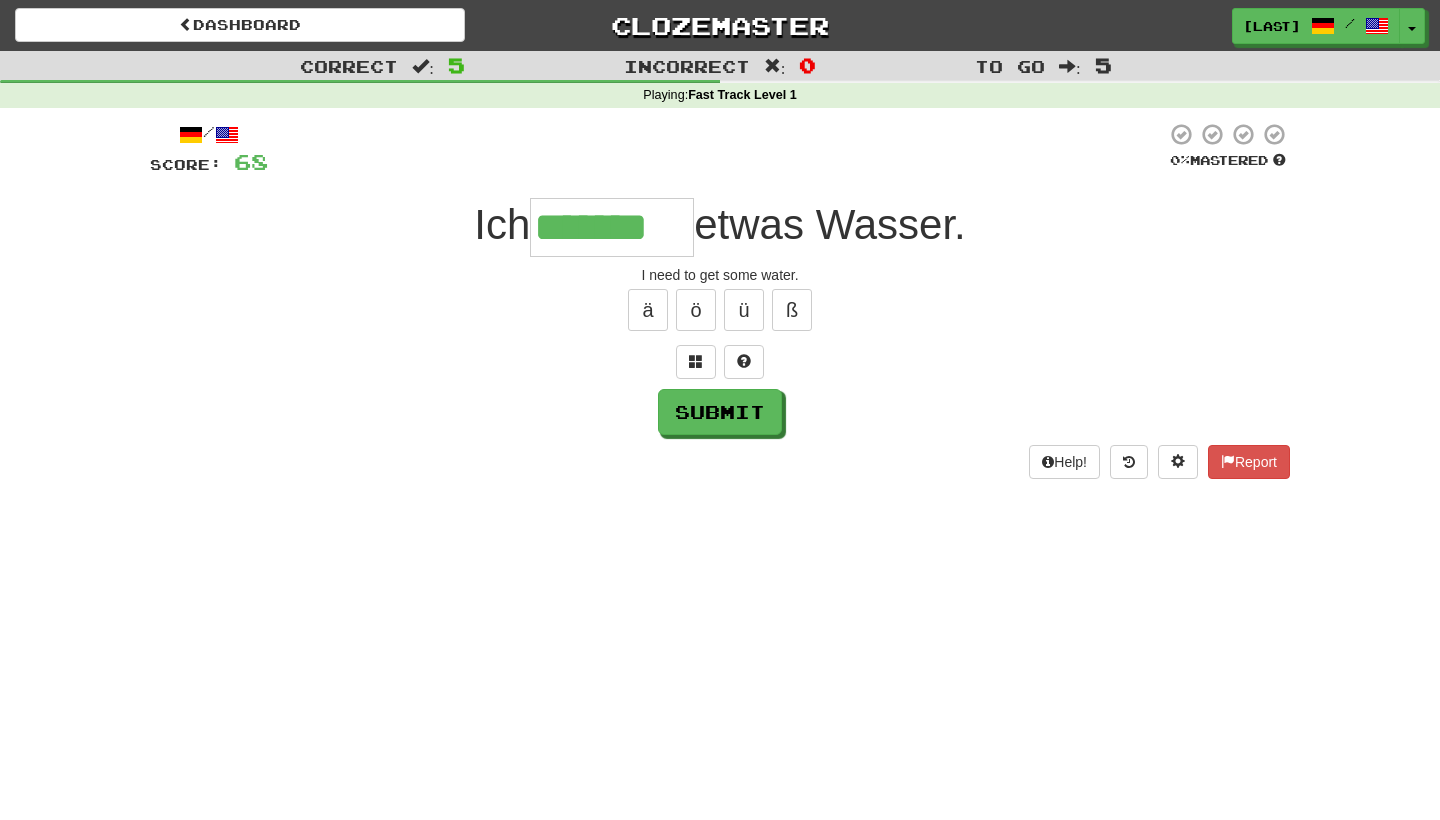 type on "*******" 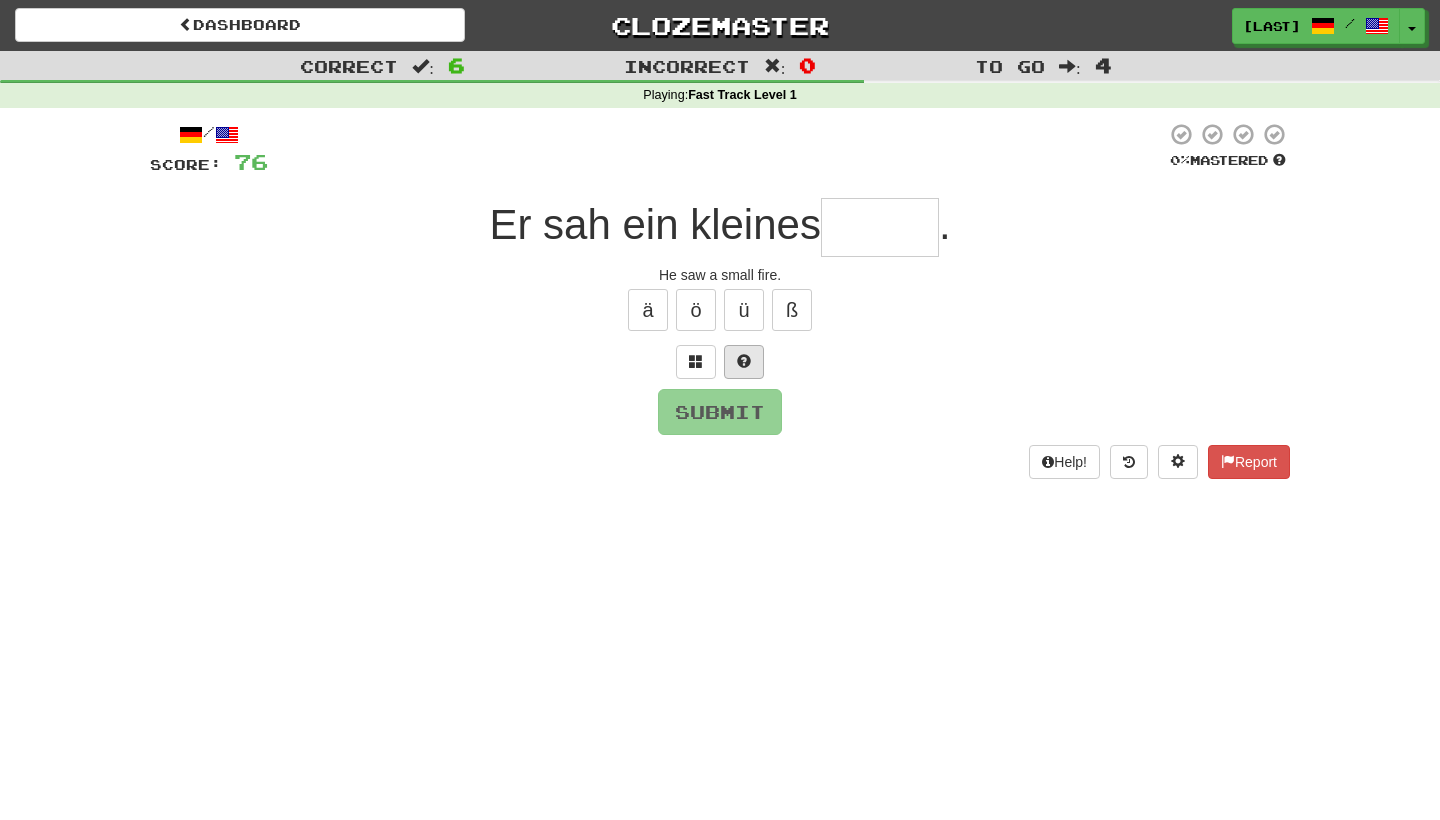 click at bounding box center (744, 361) 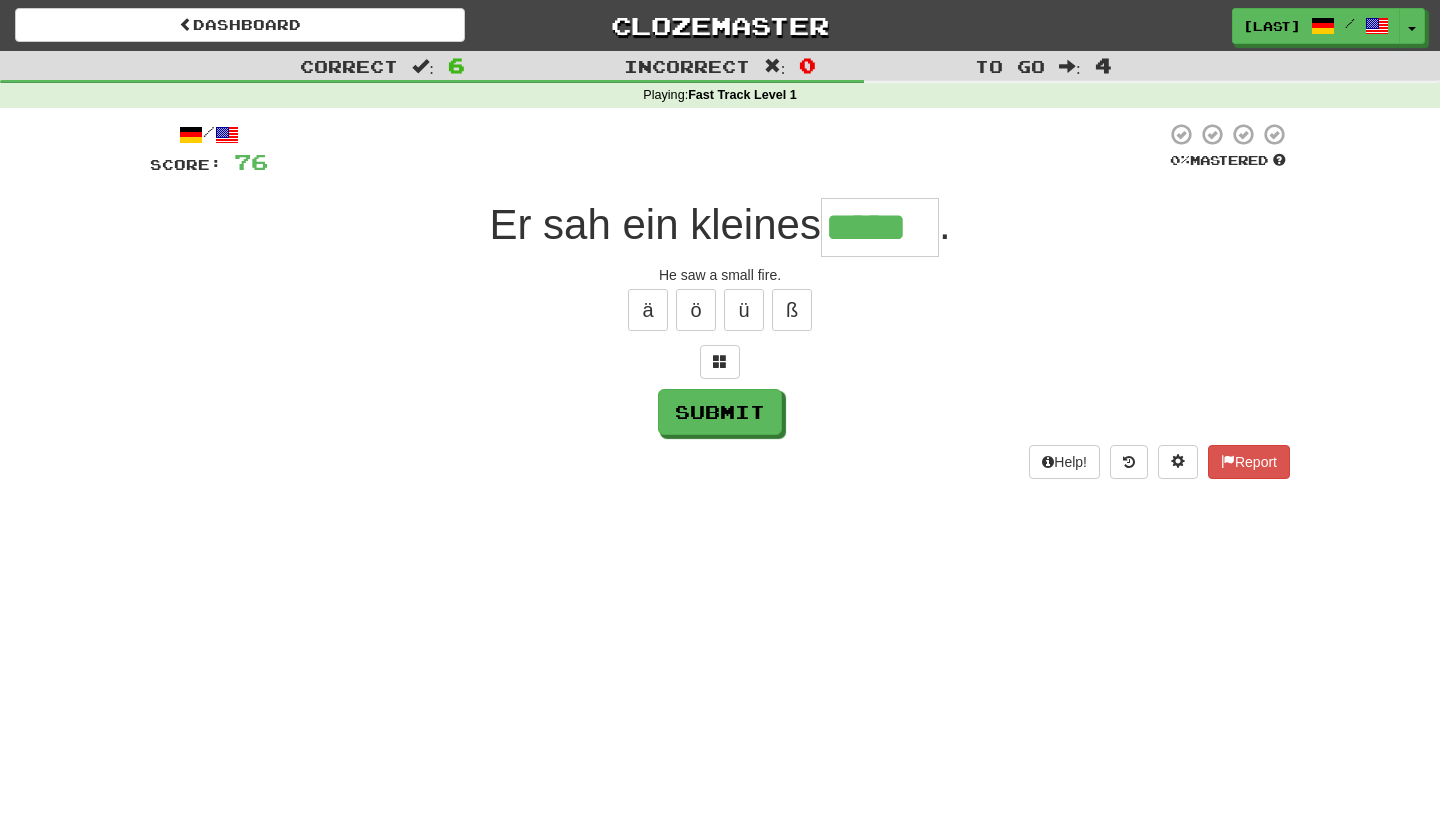 type on "*****" 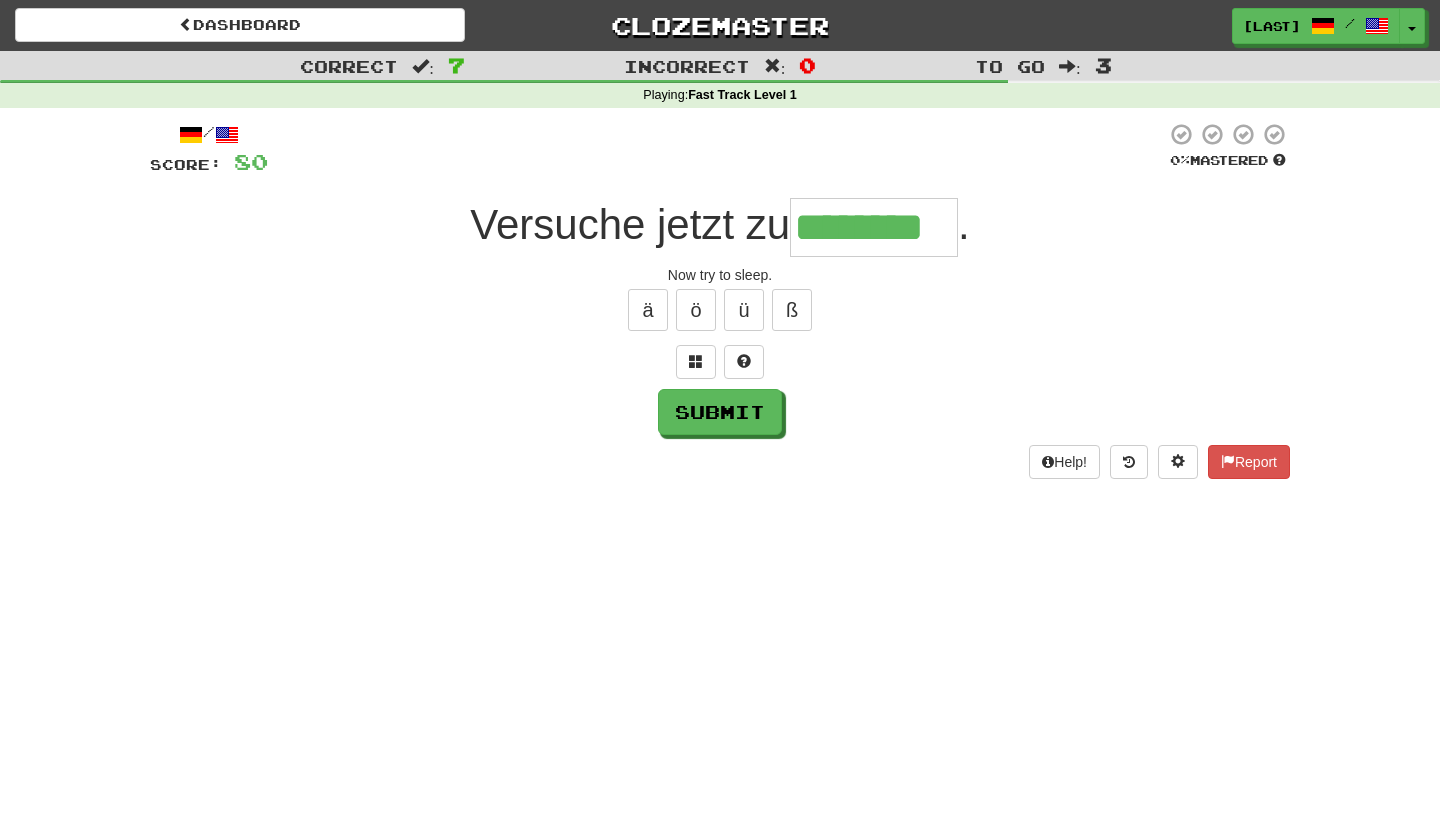 type on "********" 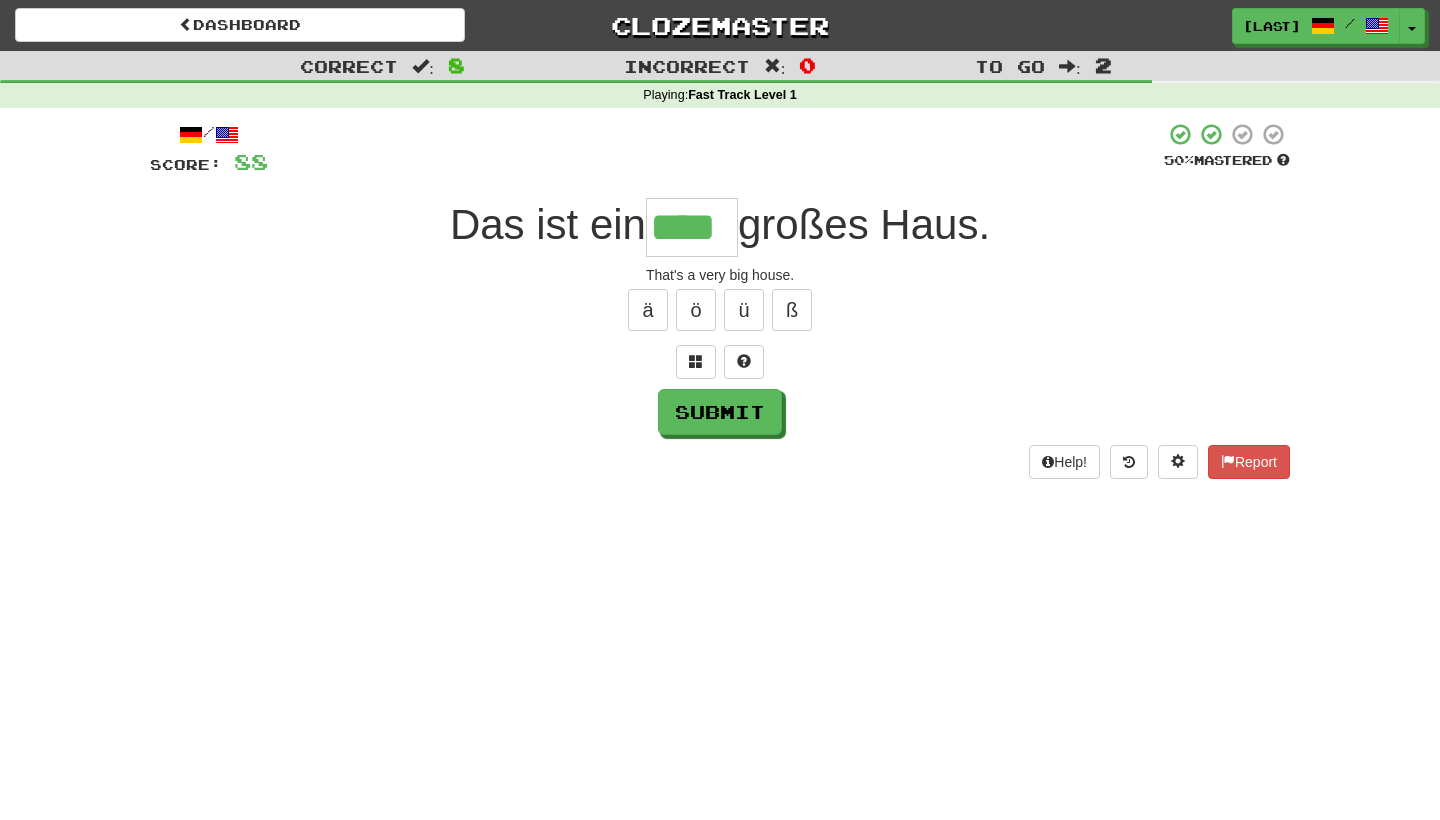 type on "****" 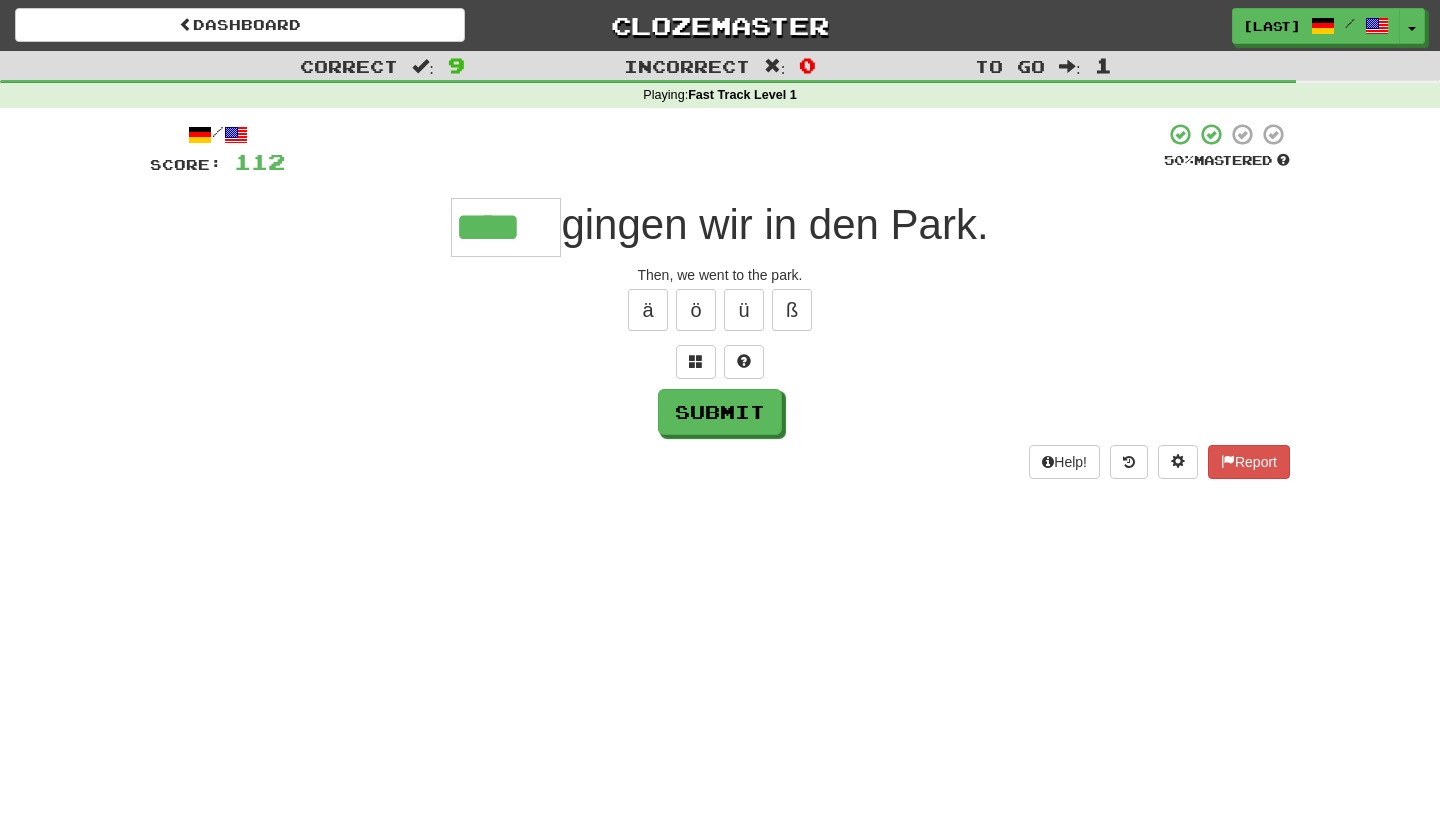 type on "****" 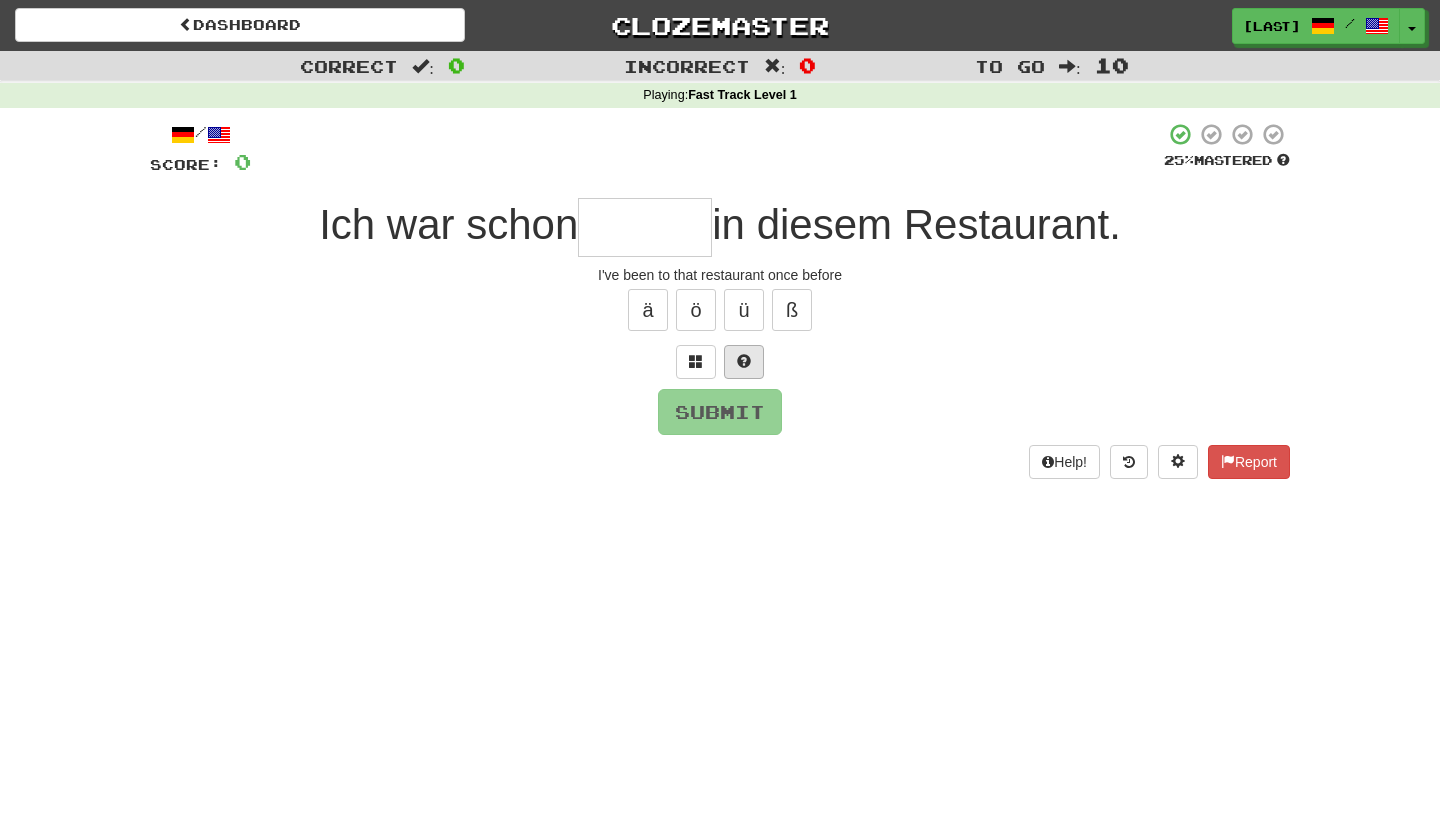 click at bounding box center [744, 361] 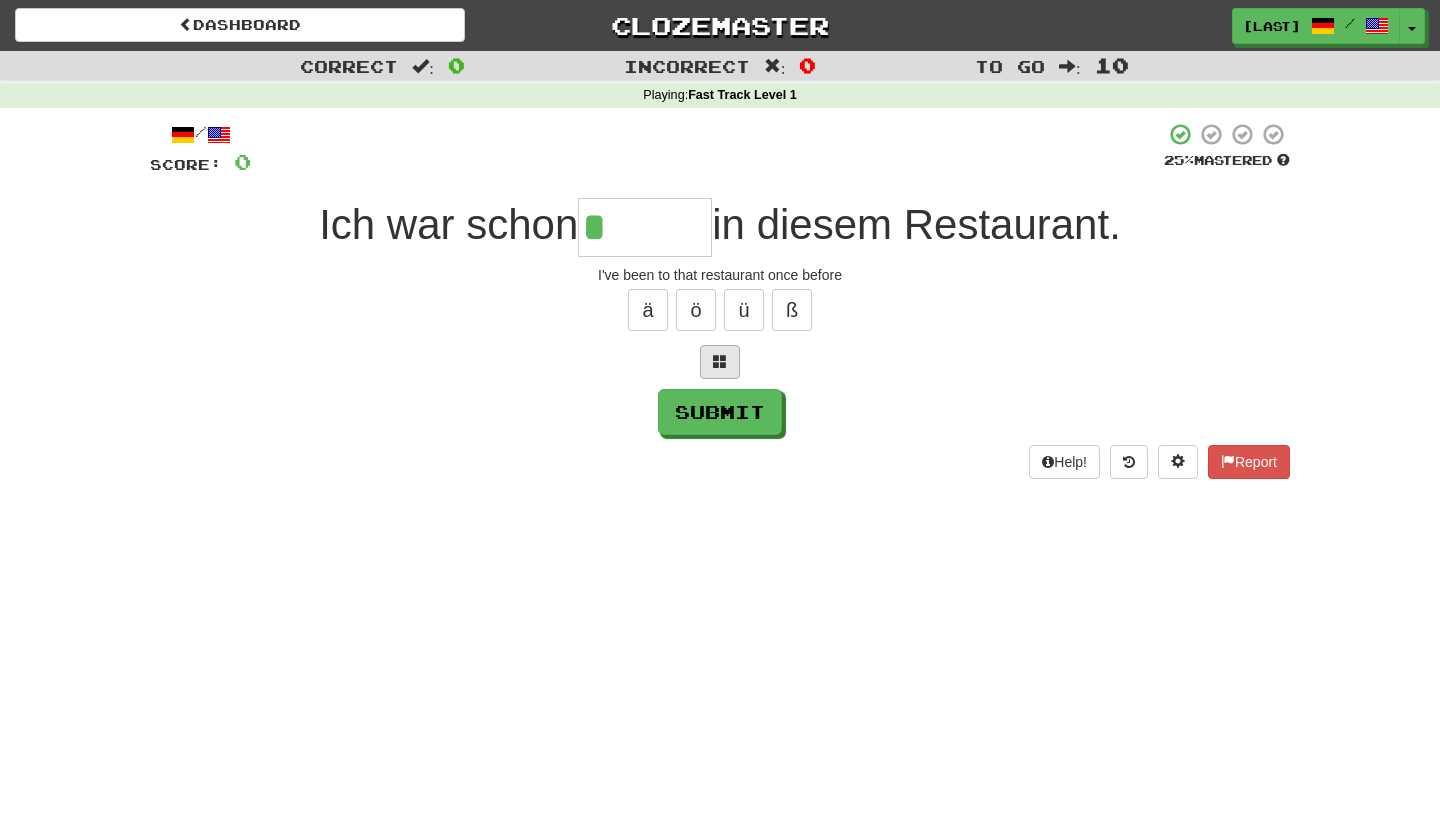 click at bounding box center (720, 361) 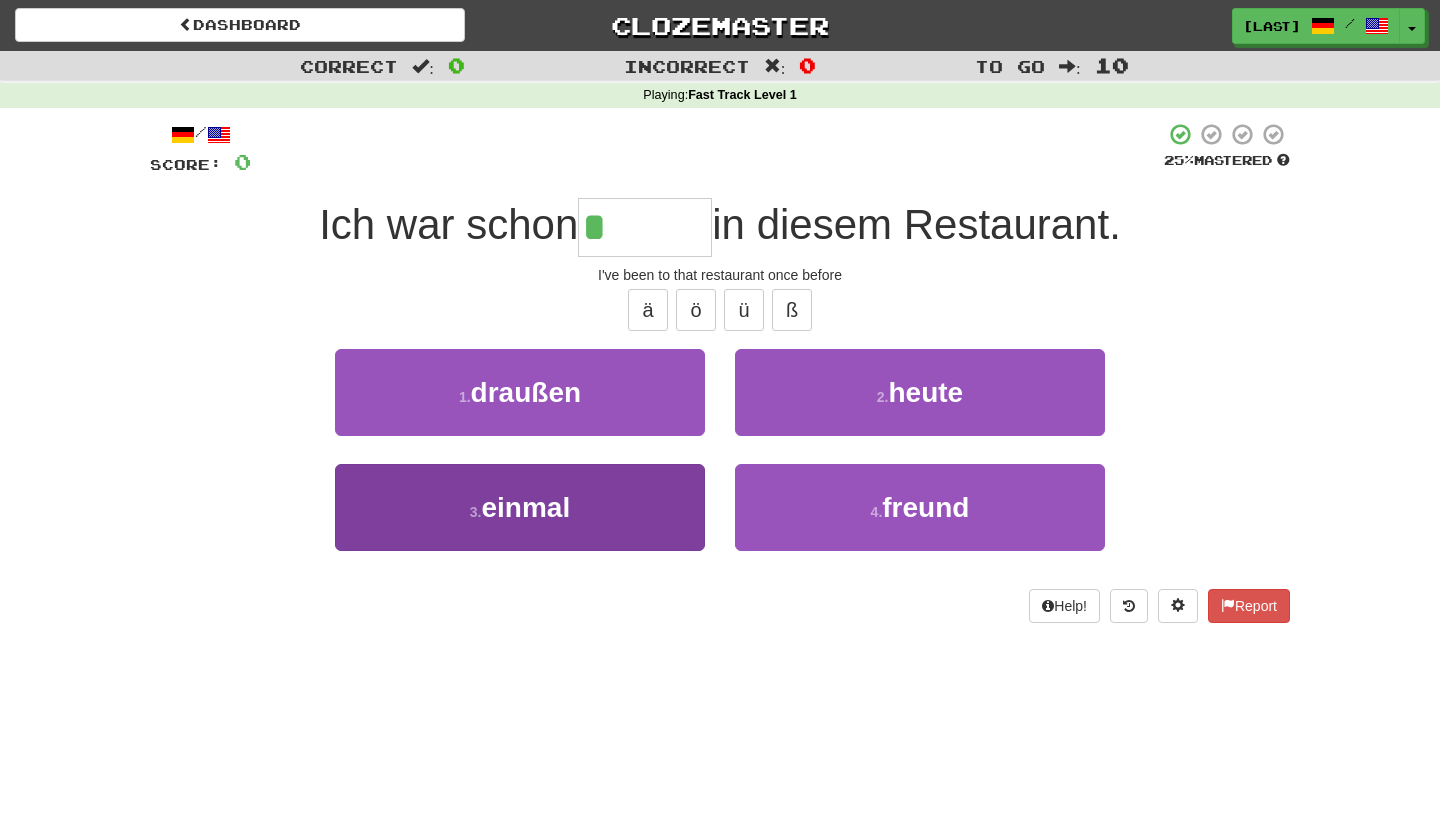 click on "3 .  einmal" at bounding box center [520, 507] 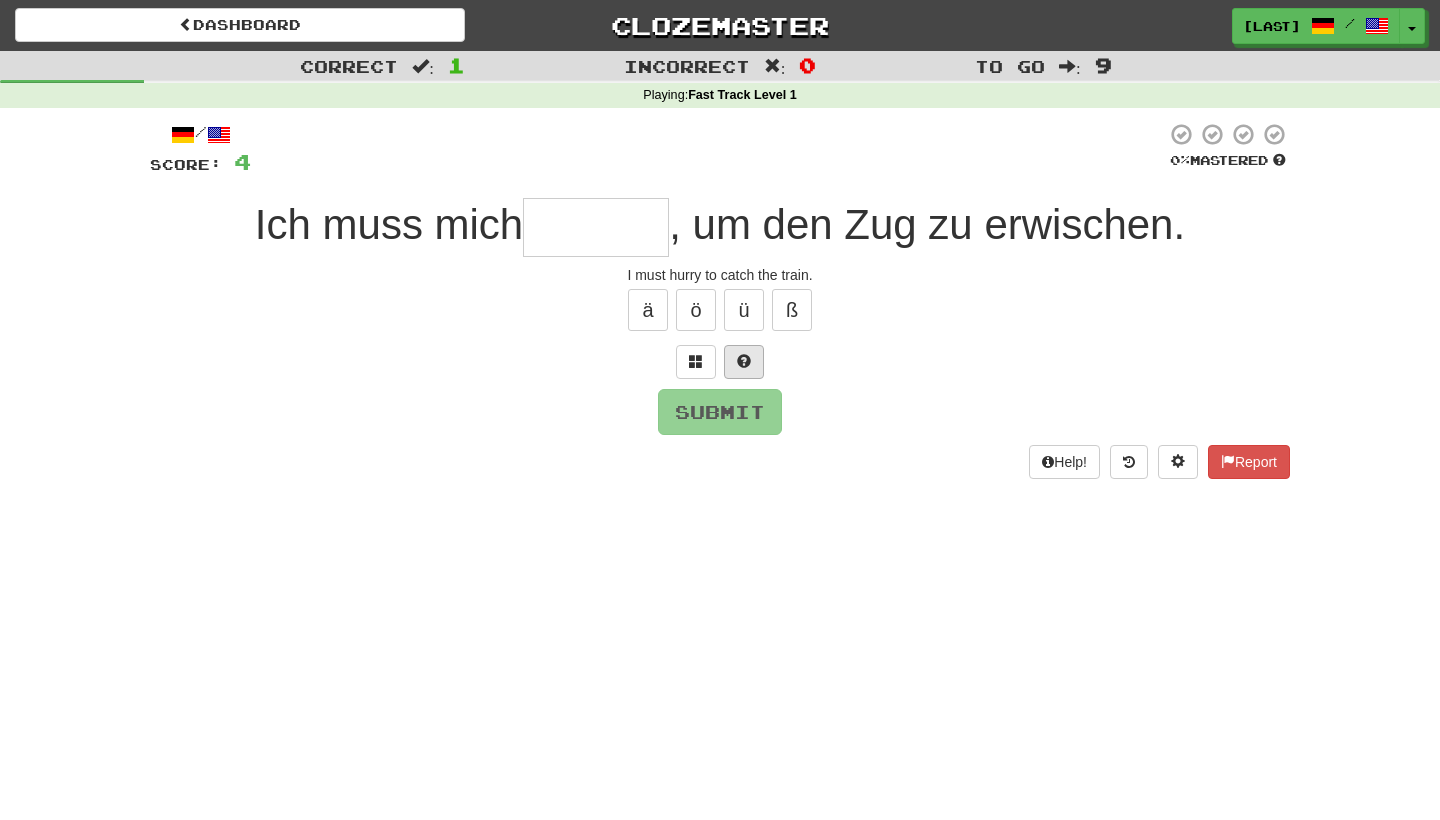 click at bounding box center [744, 362] 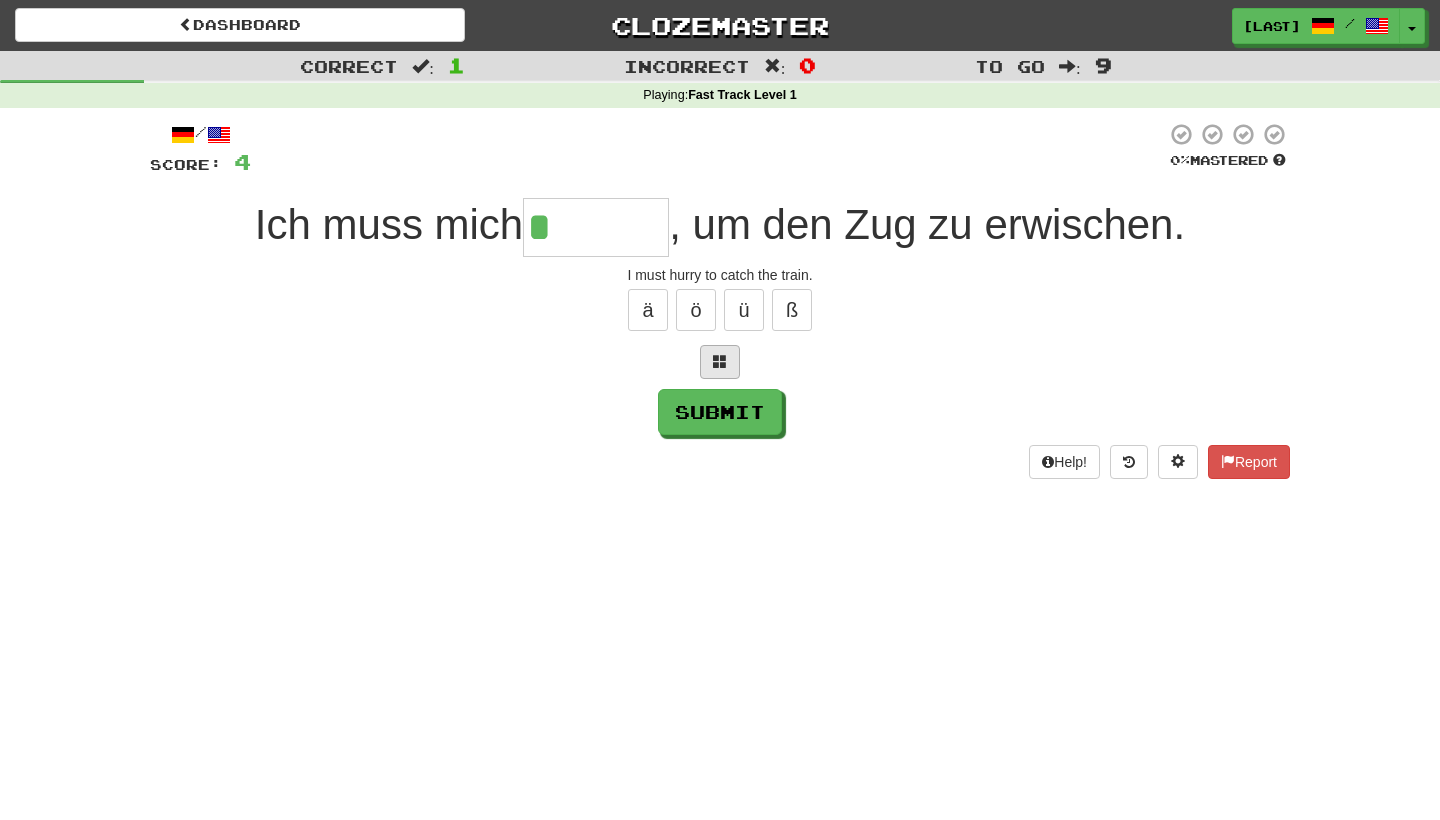 click at bounding box center [720, 362] 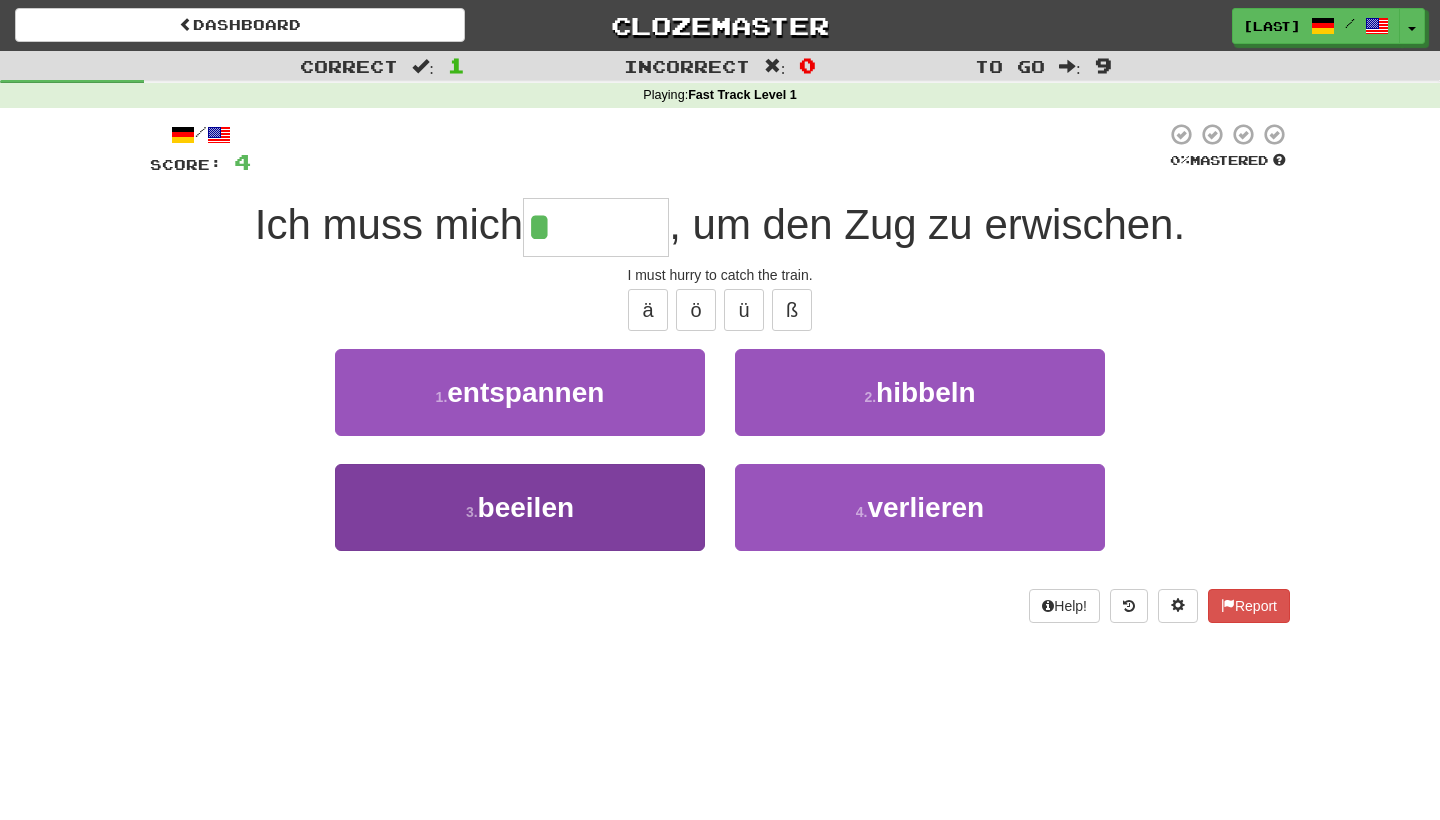 click on "3 .  beeilen" at bounding box center [520, 507] 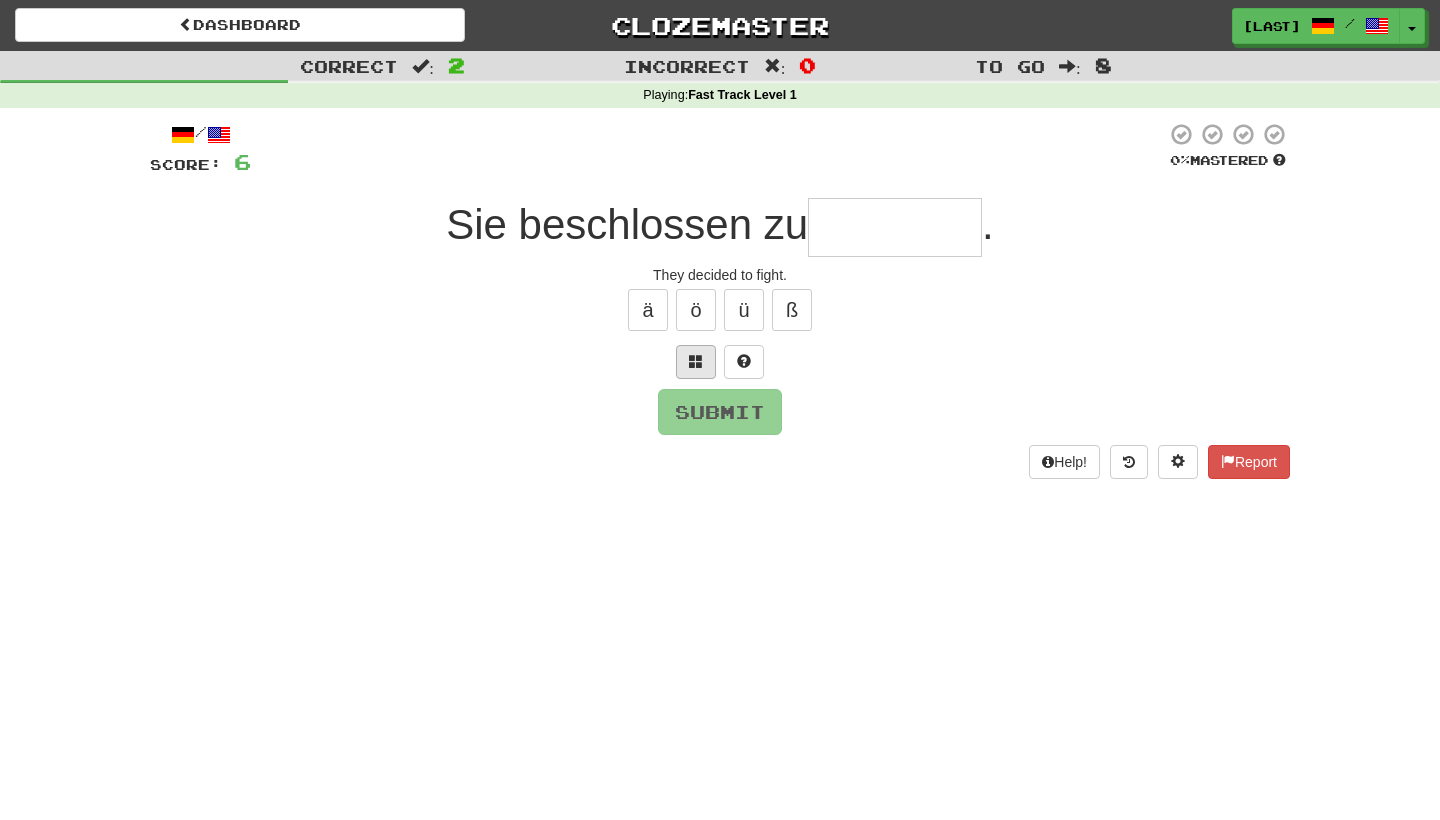 click at bounding box center [696, 362] 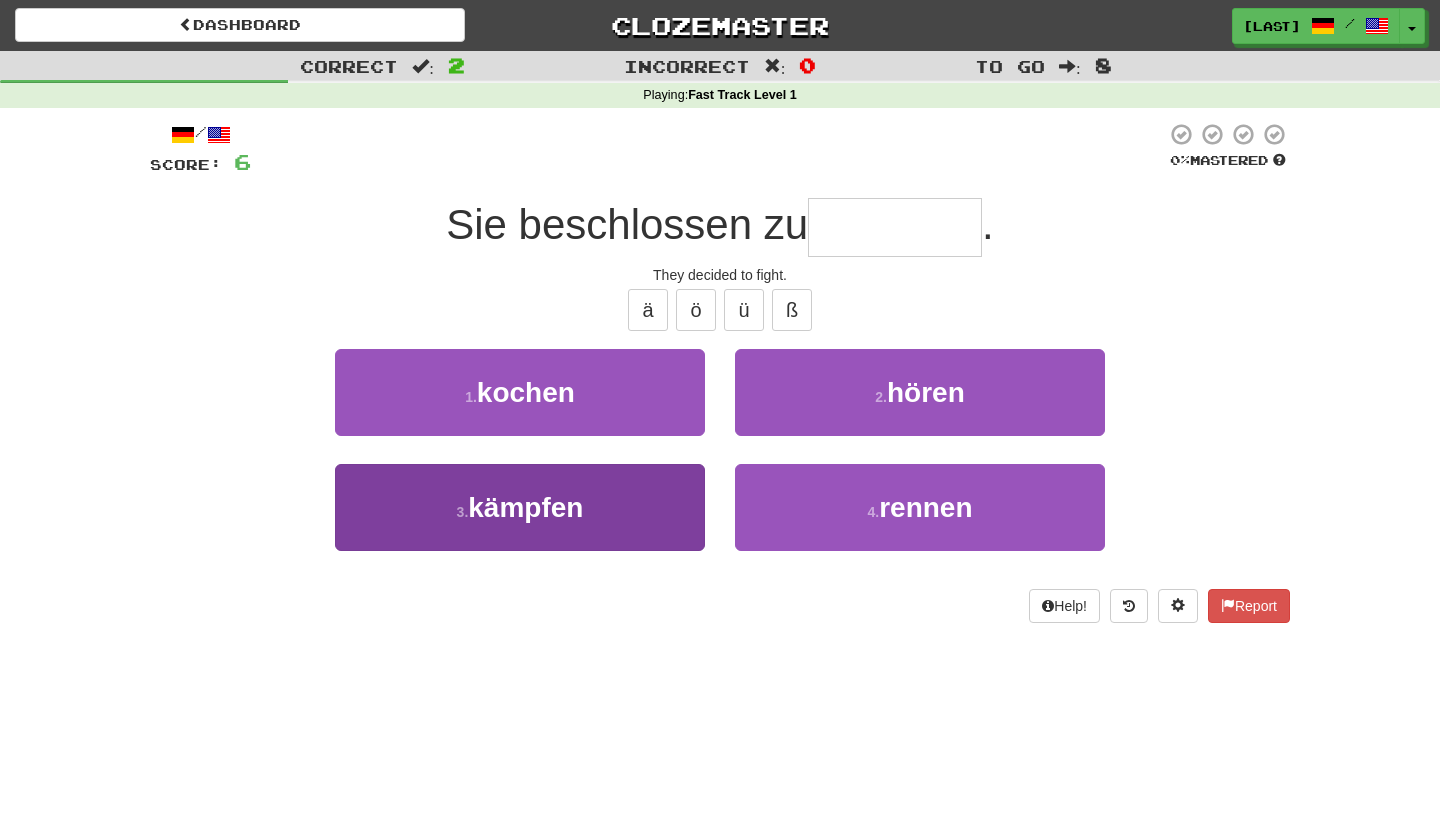 click on "3 .  kämpfen" at bounding box center (520, 507) 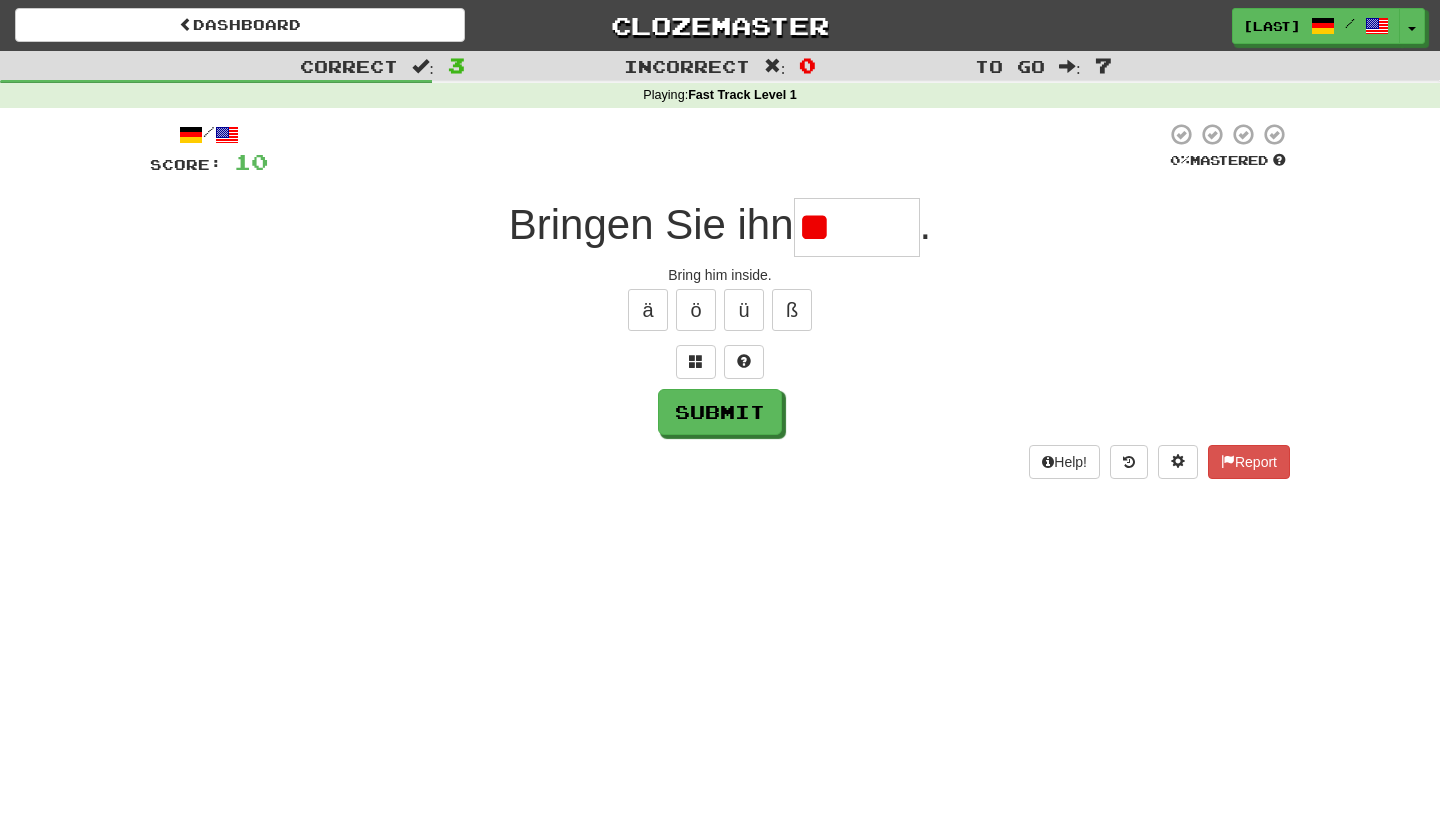 type on "*" 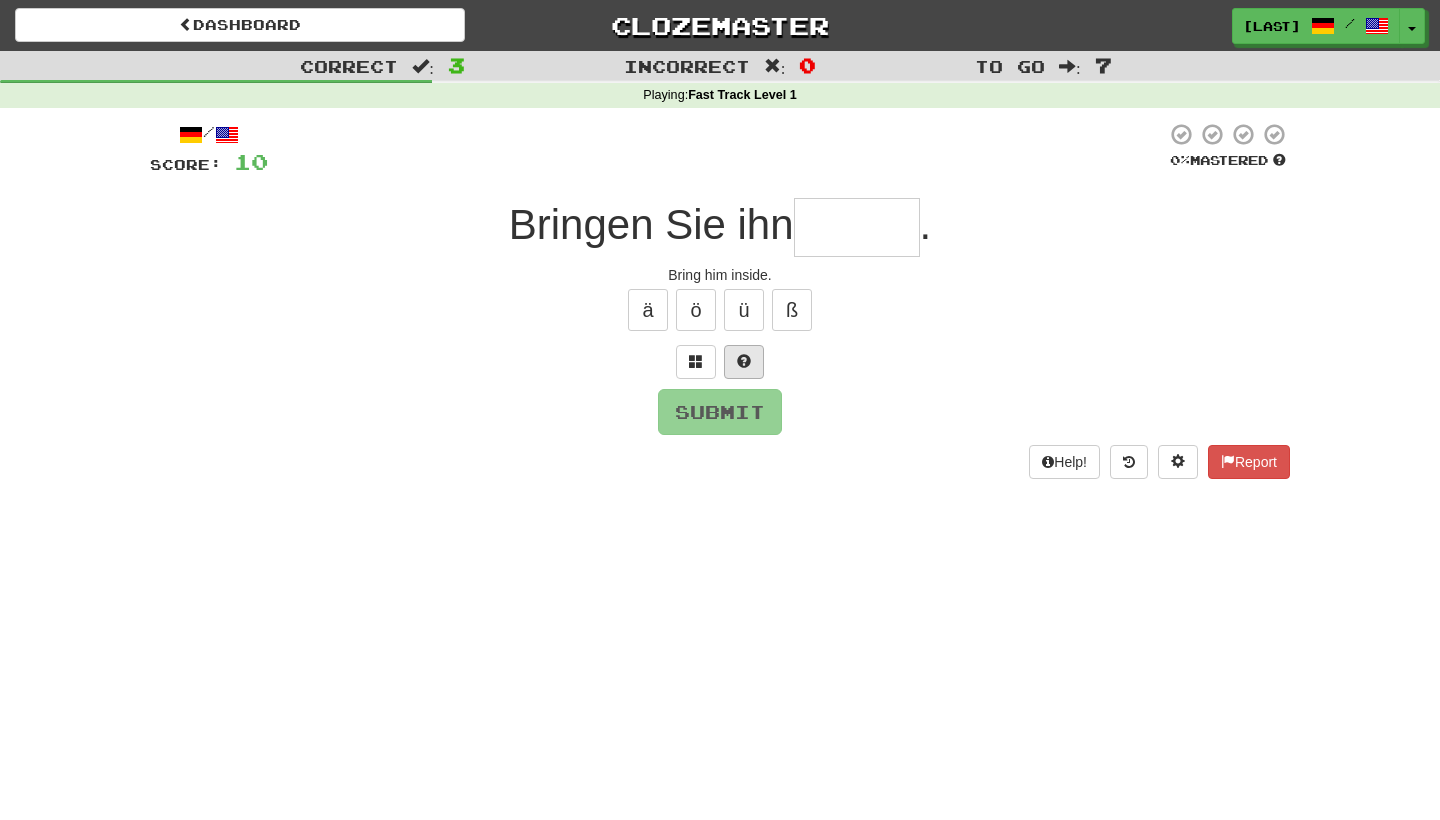 click at bounding box center (744, 362) 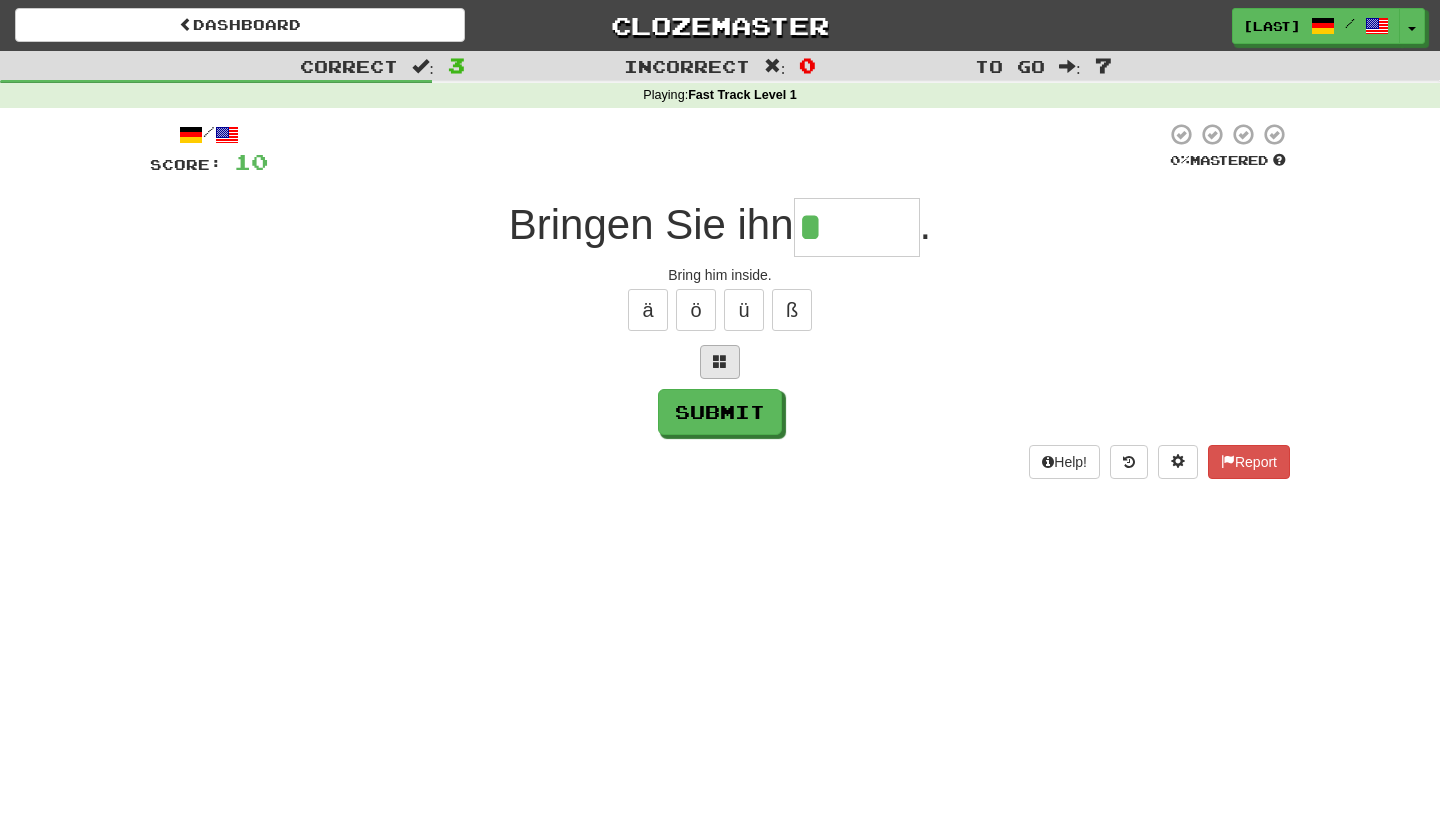 click at bounding box center [720, 362] 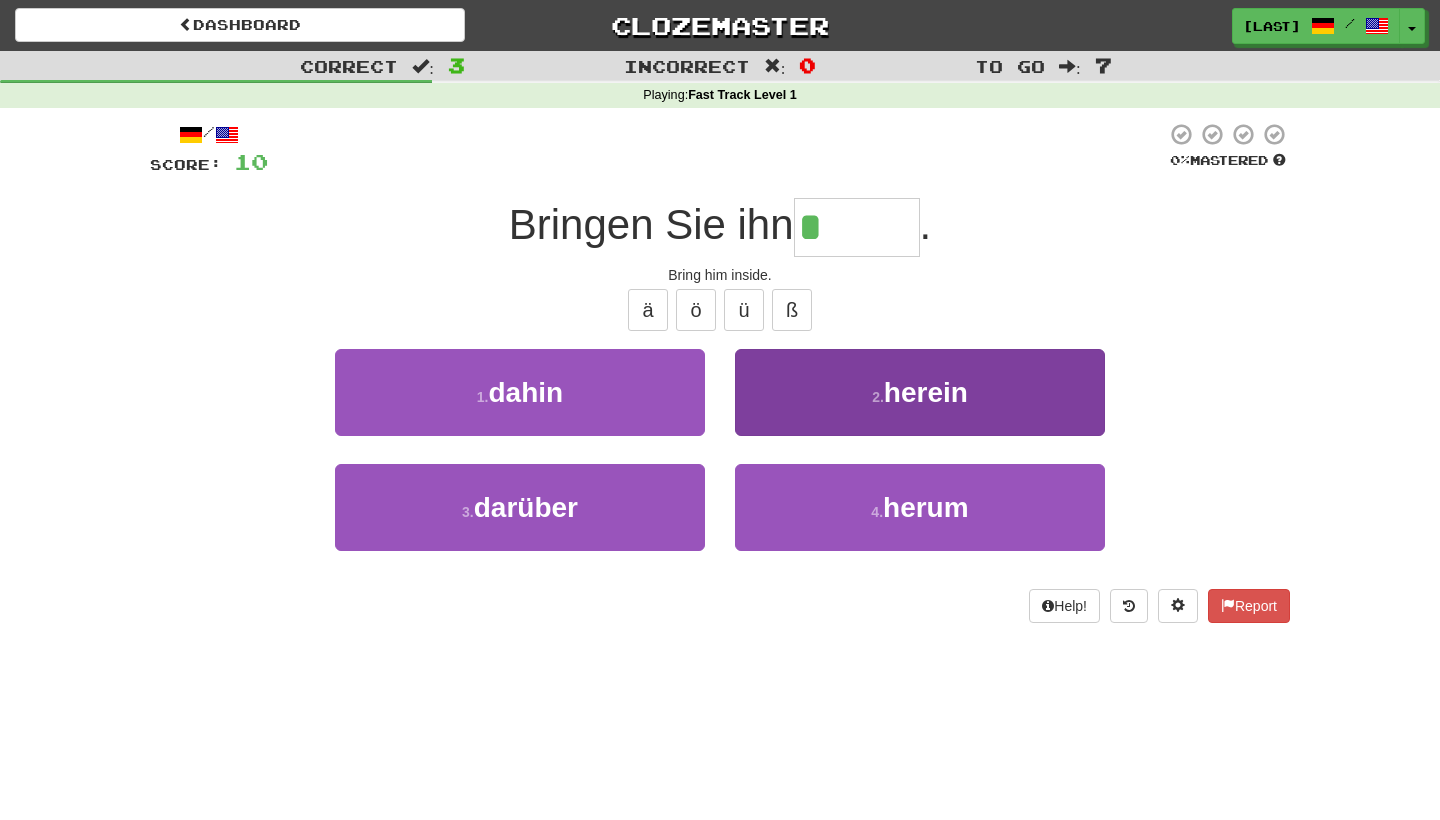 click on "2 .  herein" at bounding box center [920, 392] 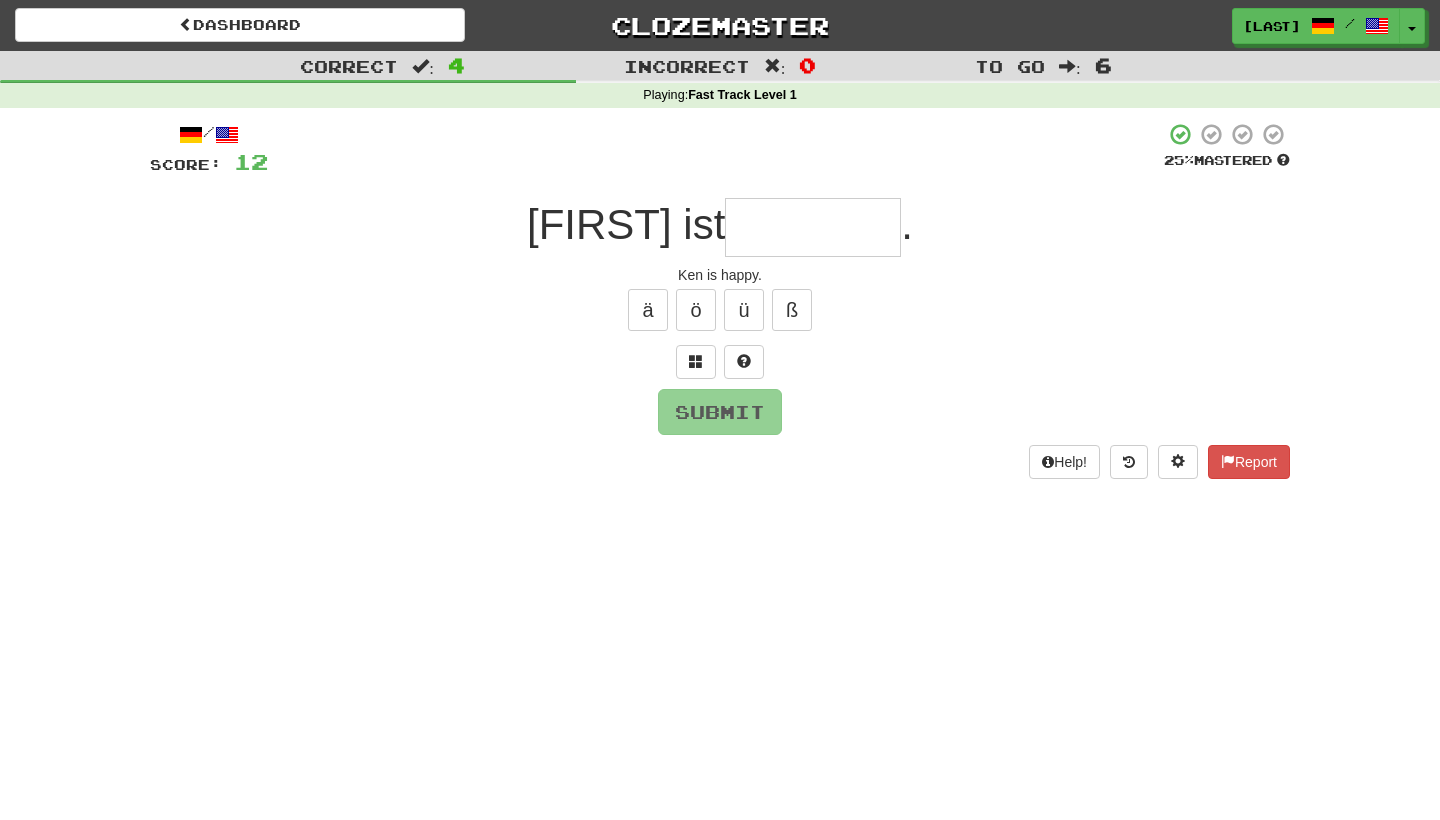 type on "*" 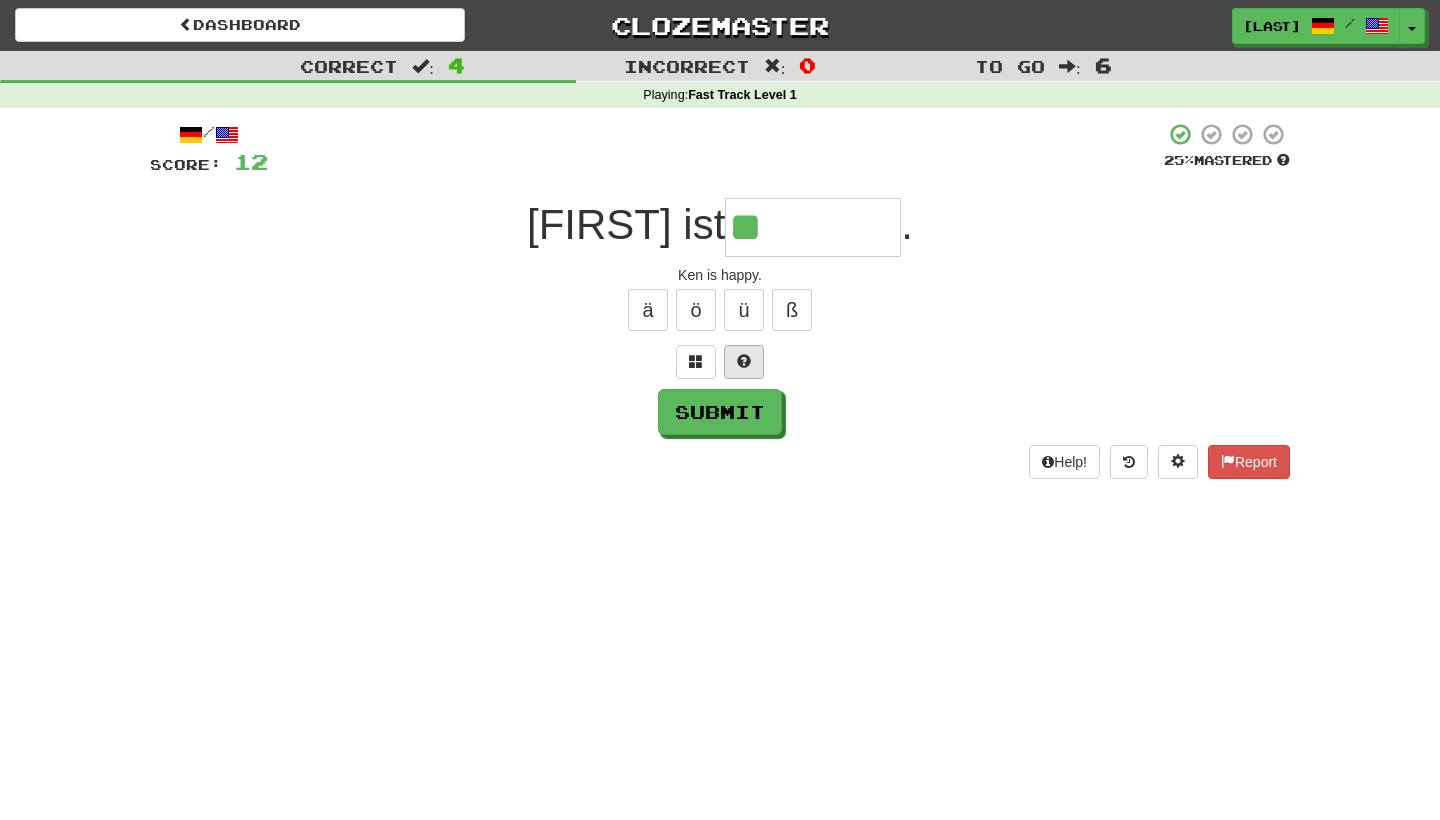 click at bounding box center (744, 362) 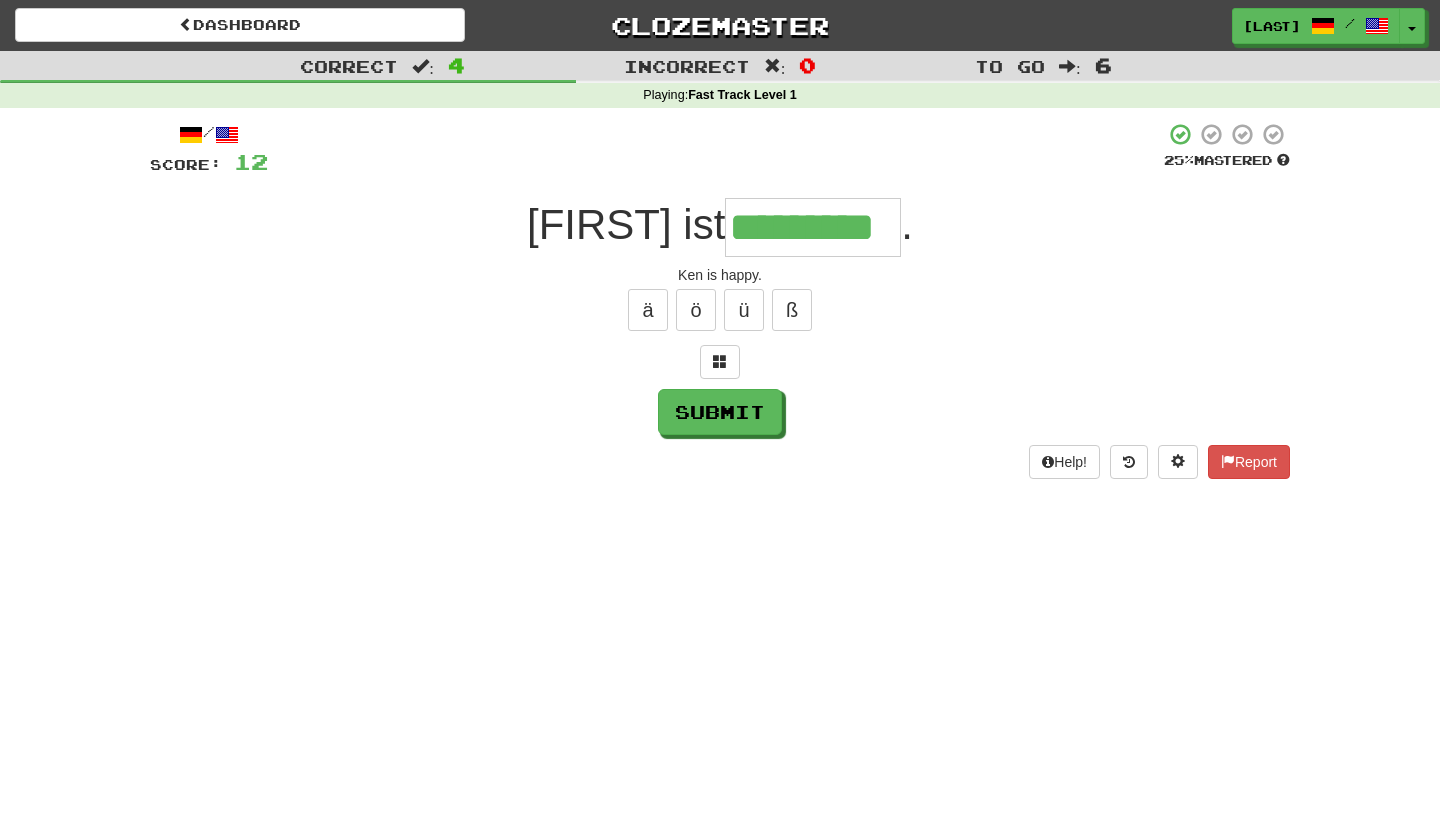 type on "*********" 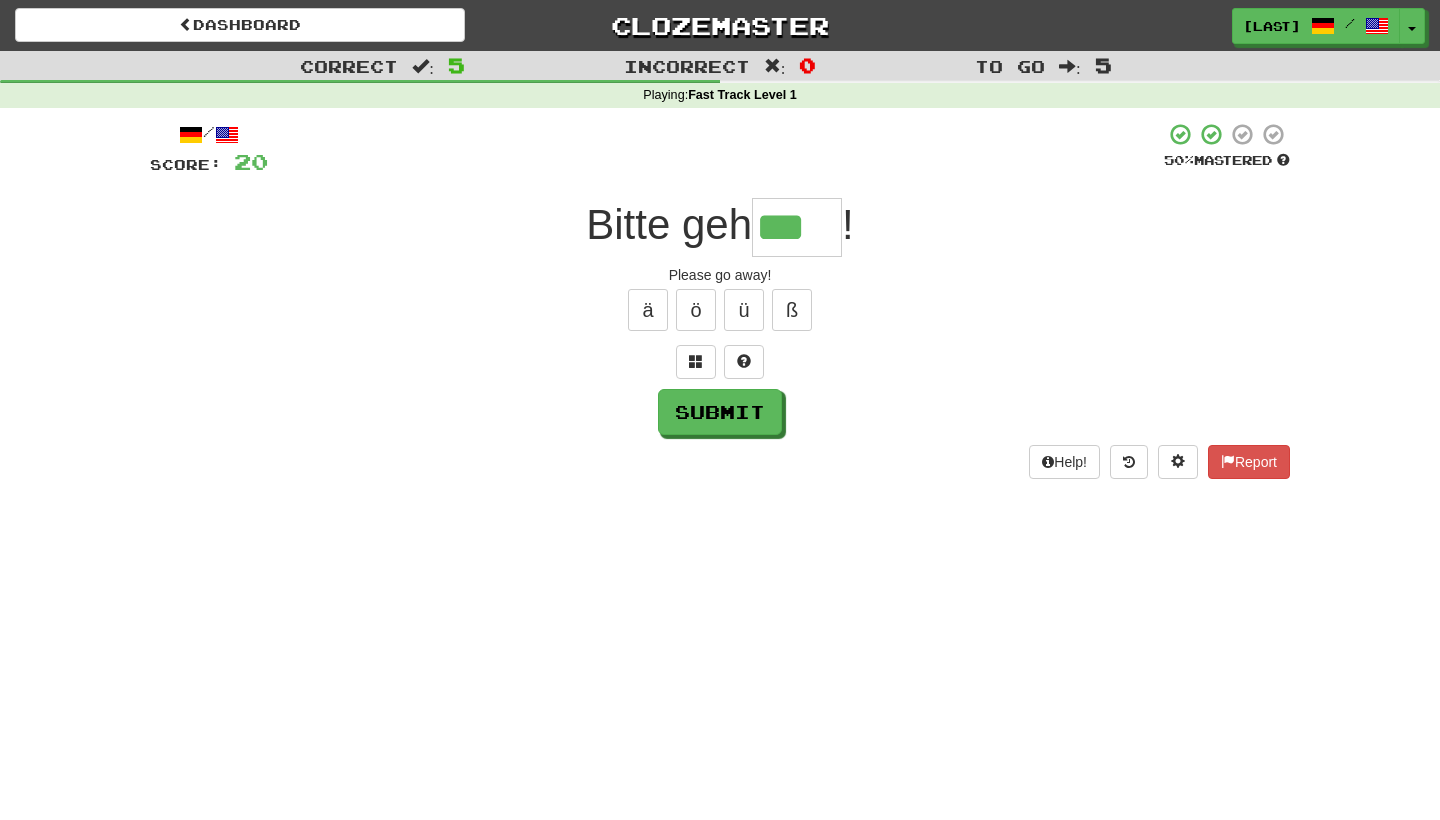 type on "***" 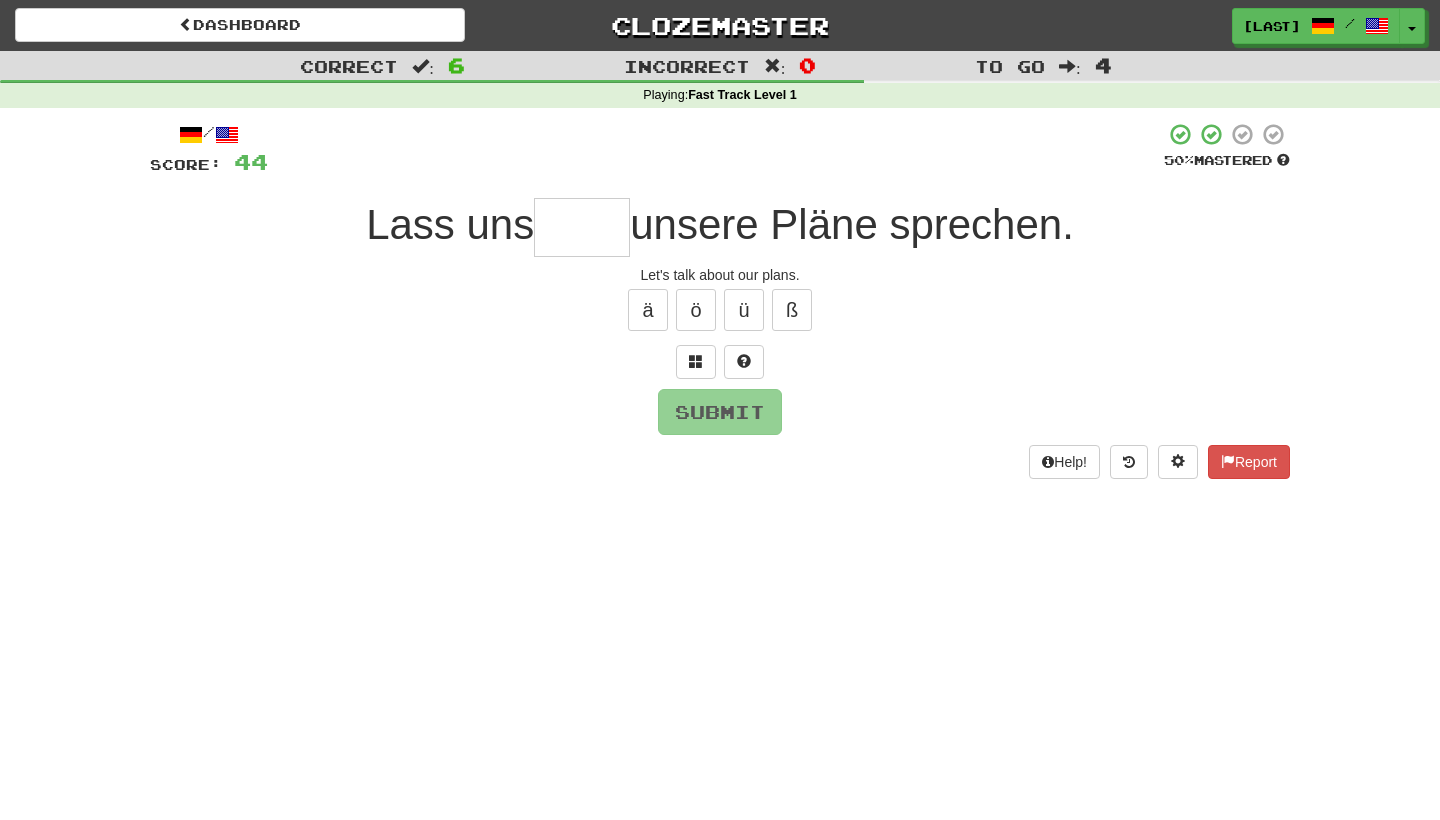 type on "*" 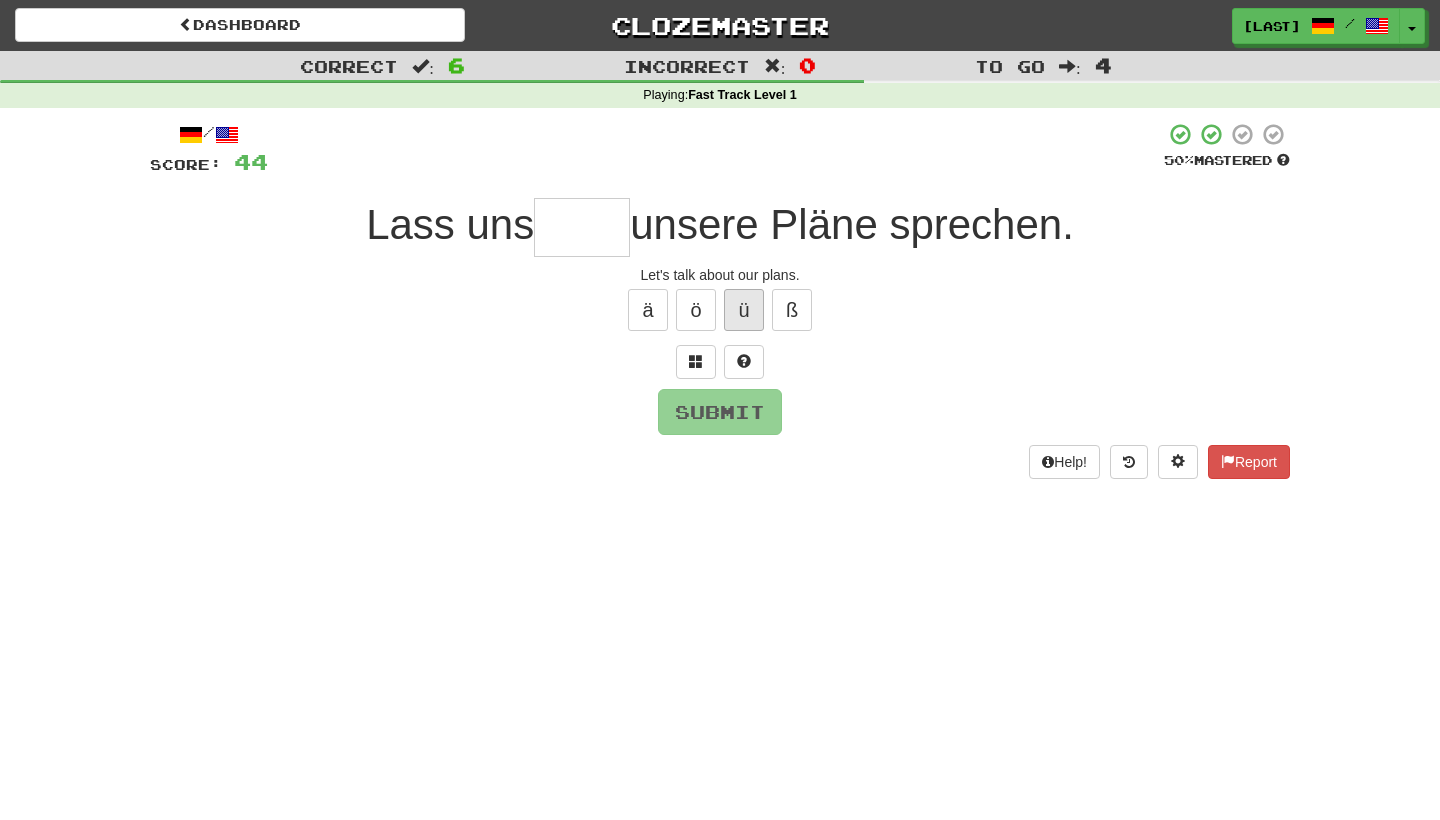 click on "ü" at bounding box center [744, 310] 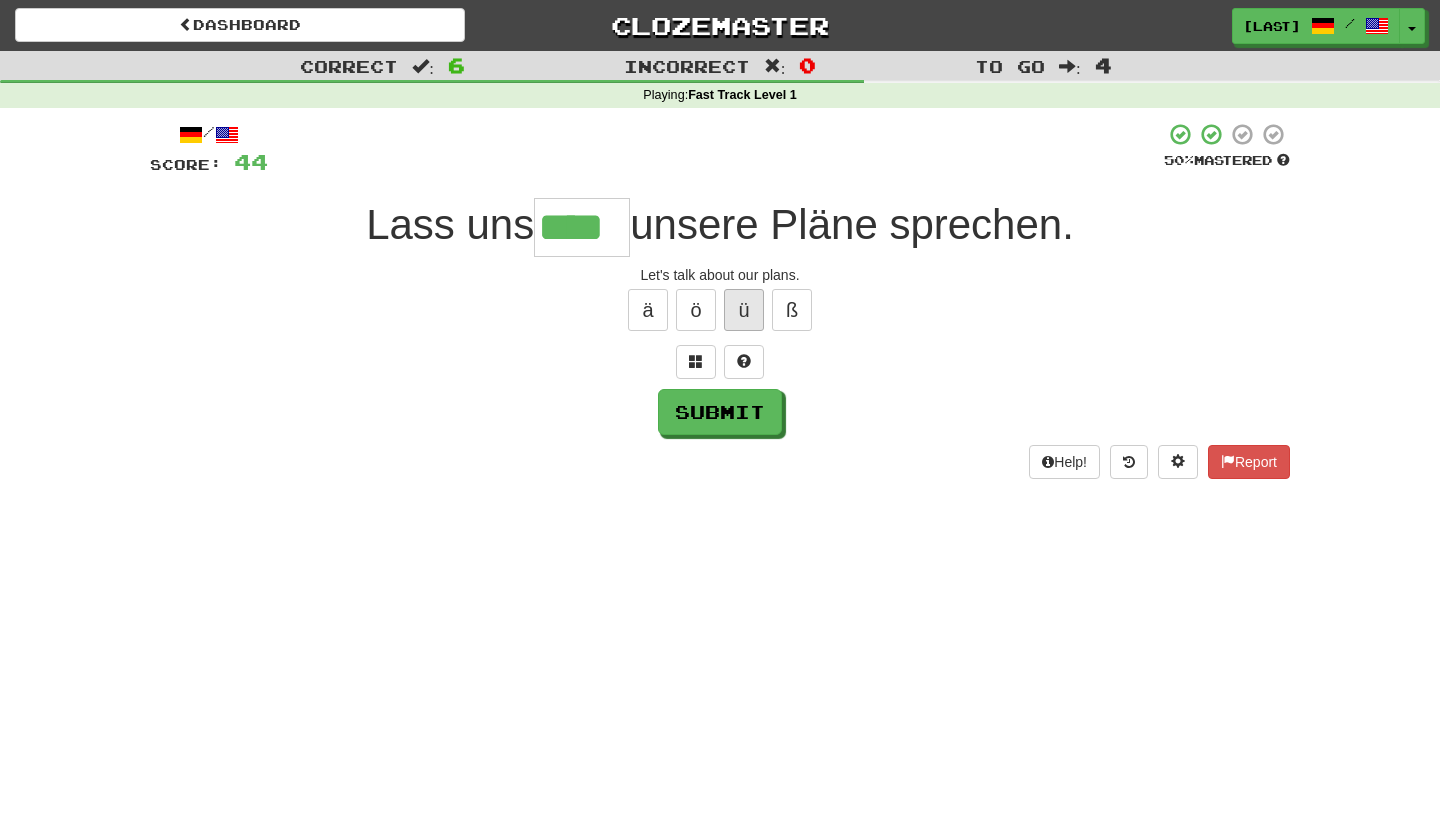 type on "****" 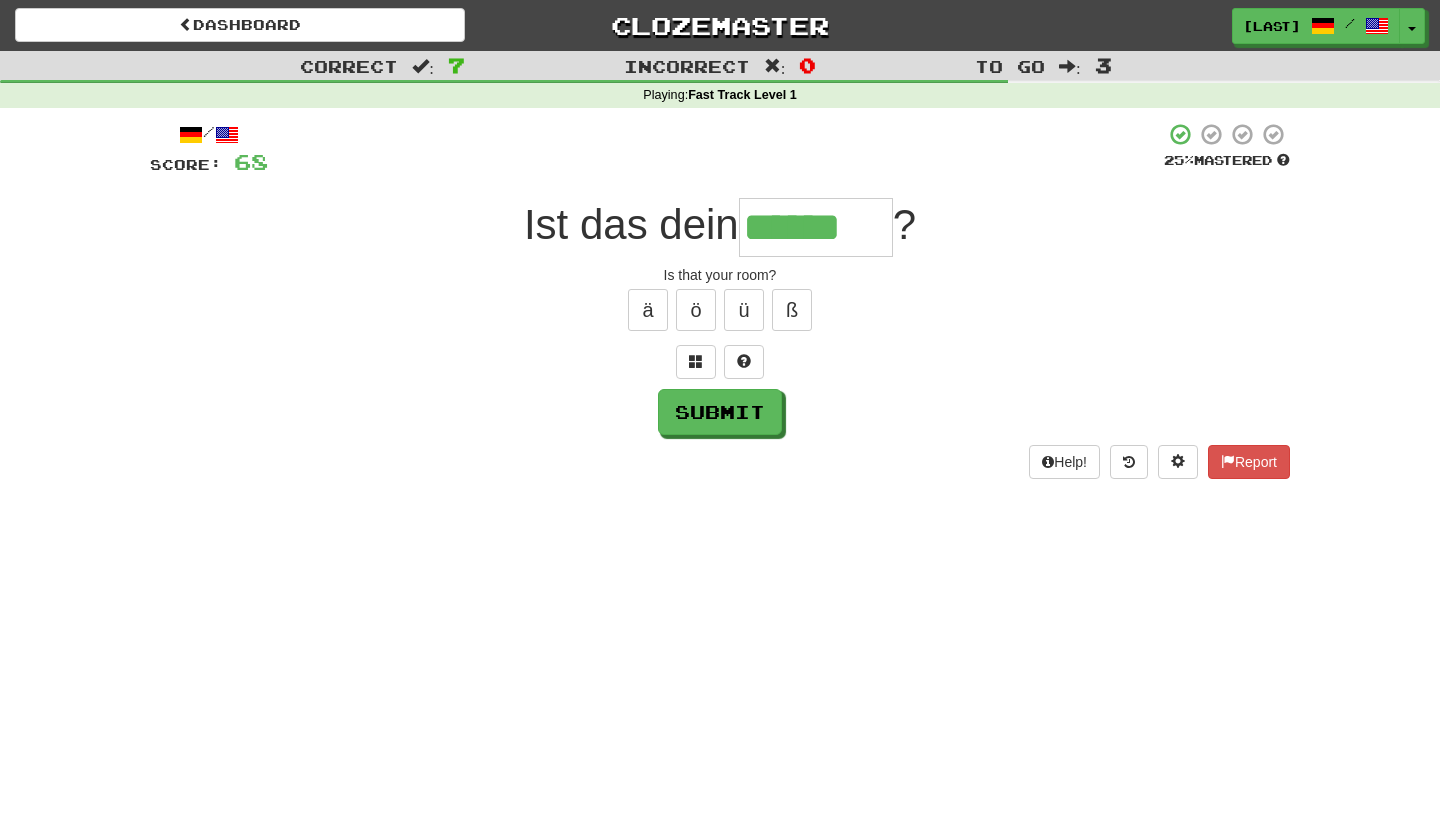 type on "******" 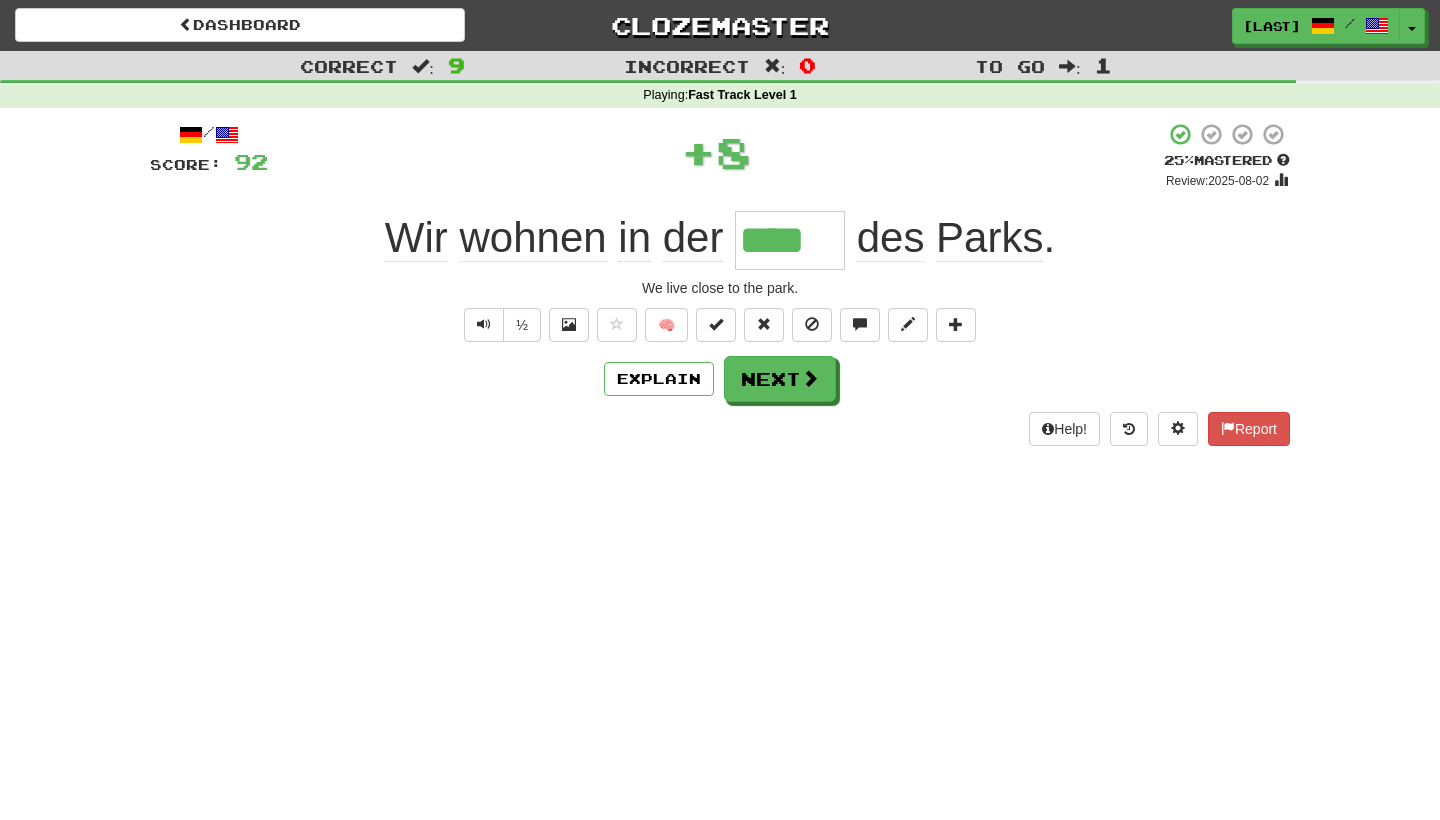 type on "****" 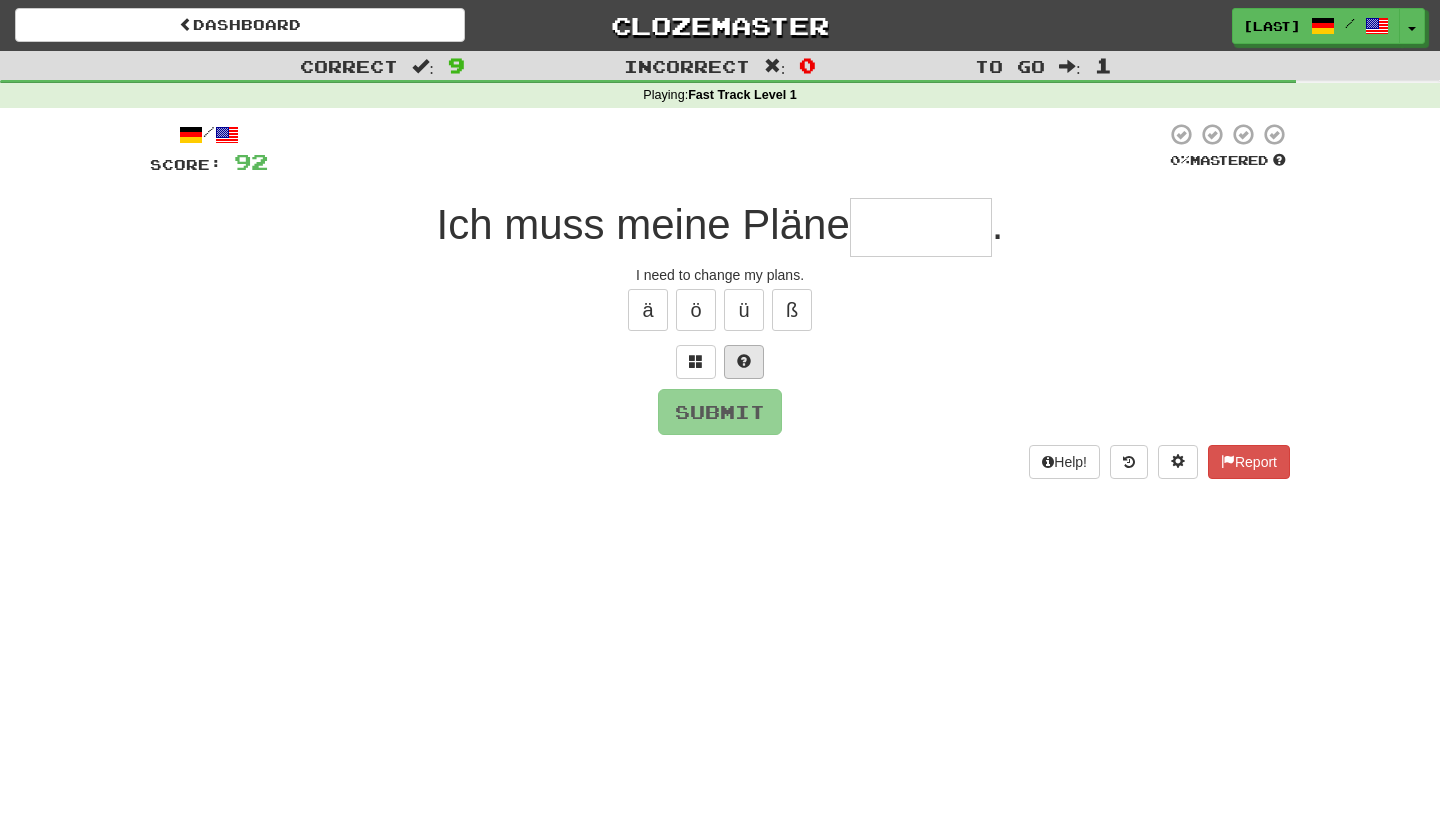 click at bounding box center [744, 361] 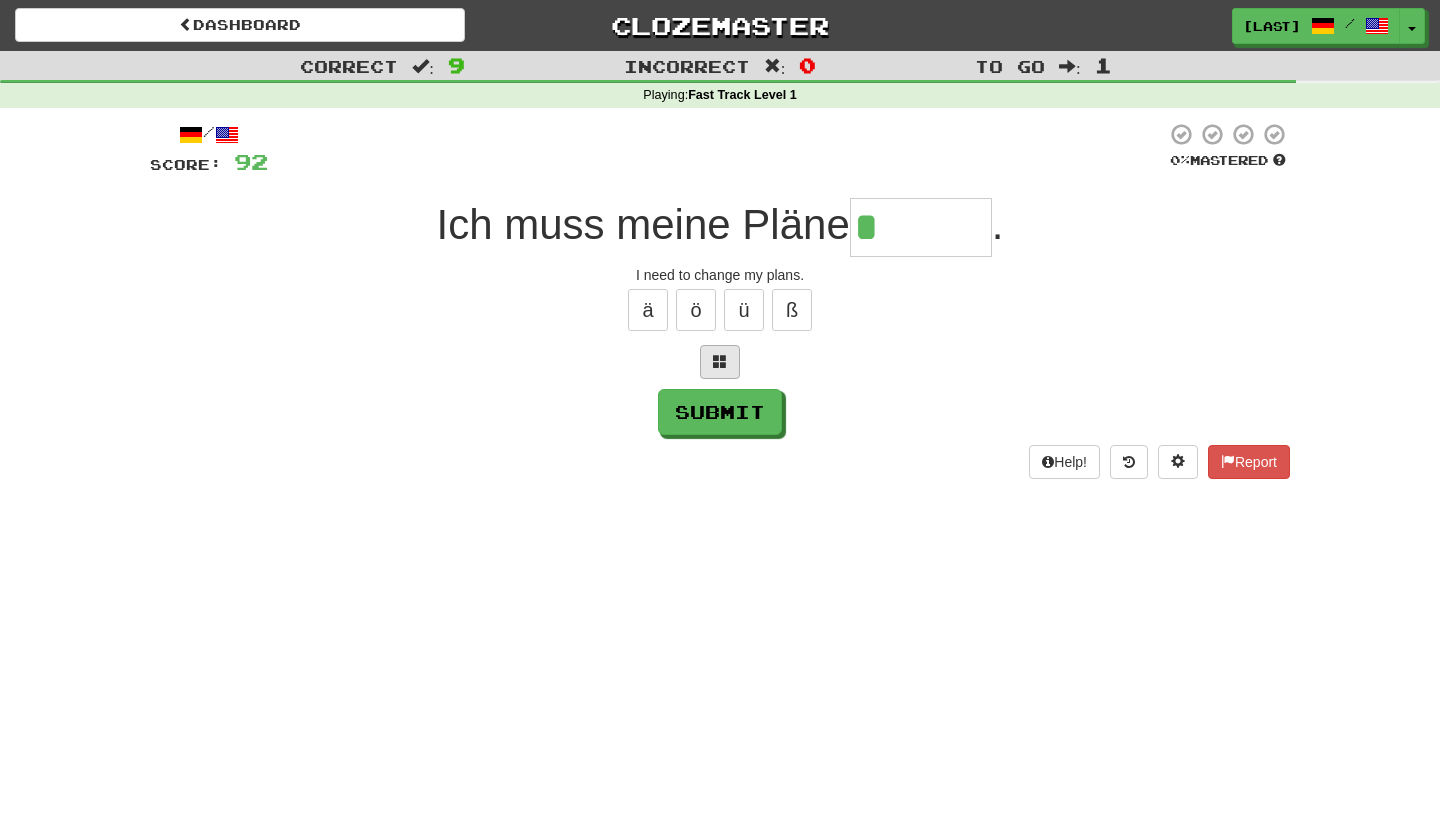 click at bounding box center [720, 361] 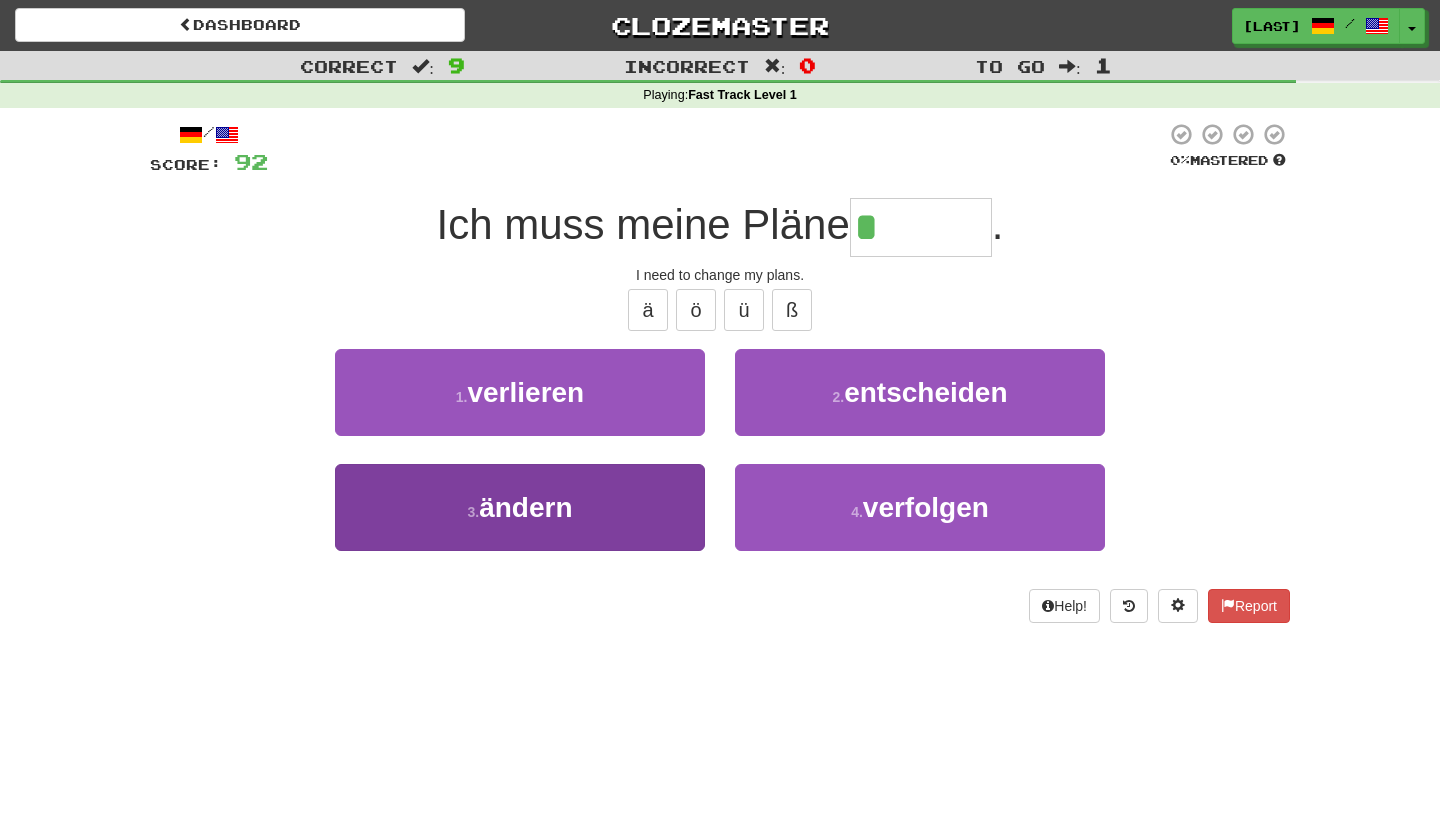 click on "3 .  ändern" at bounding box center (520, 507) 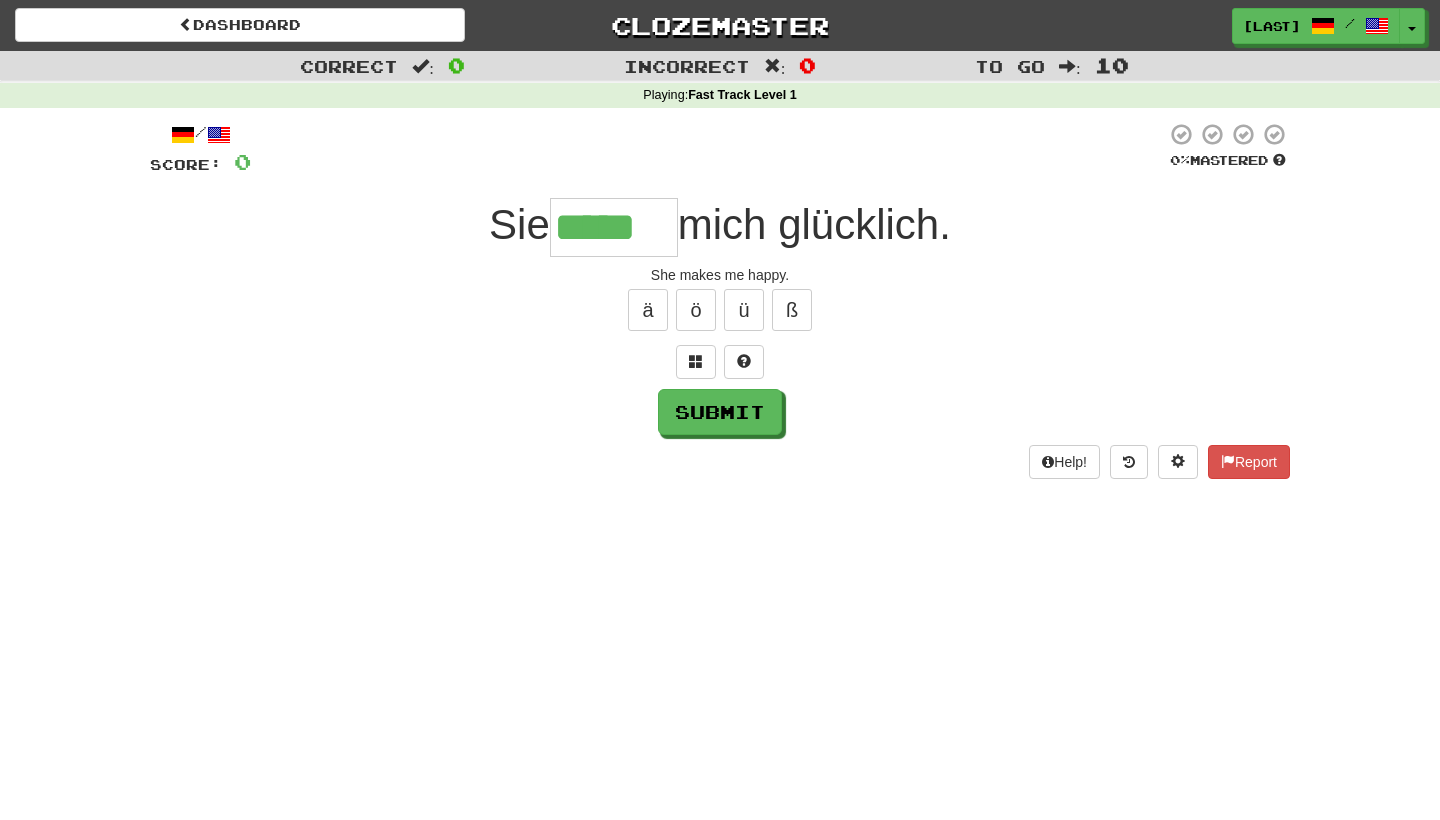 type on "*****" 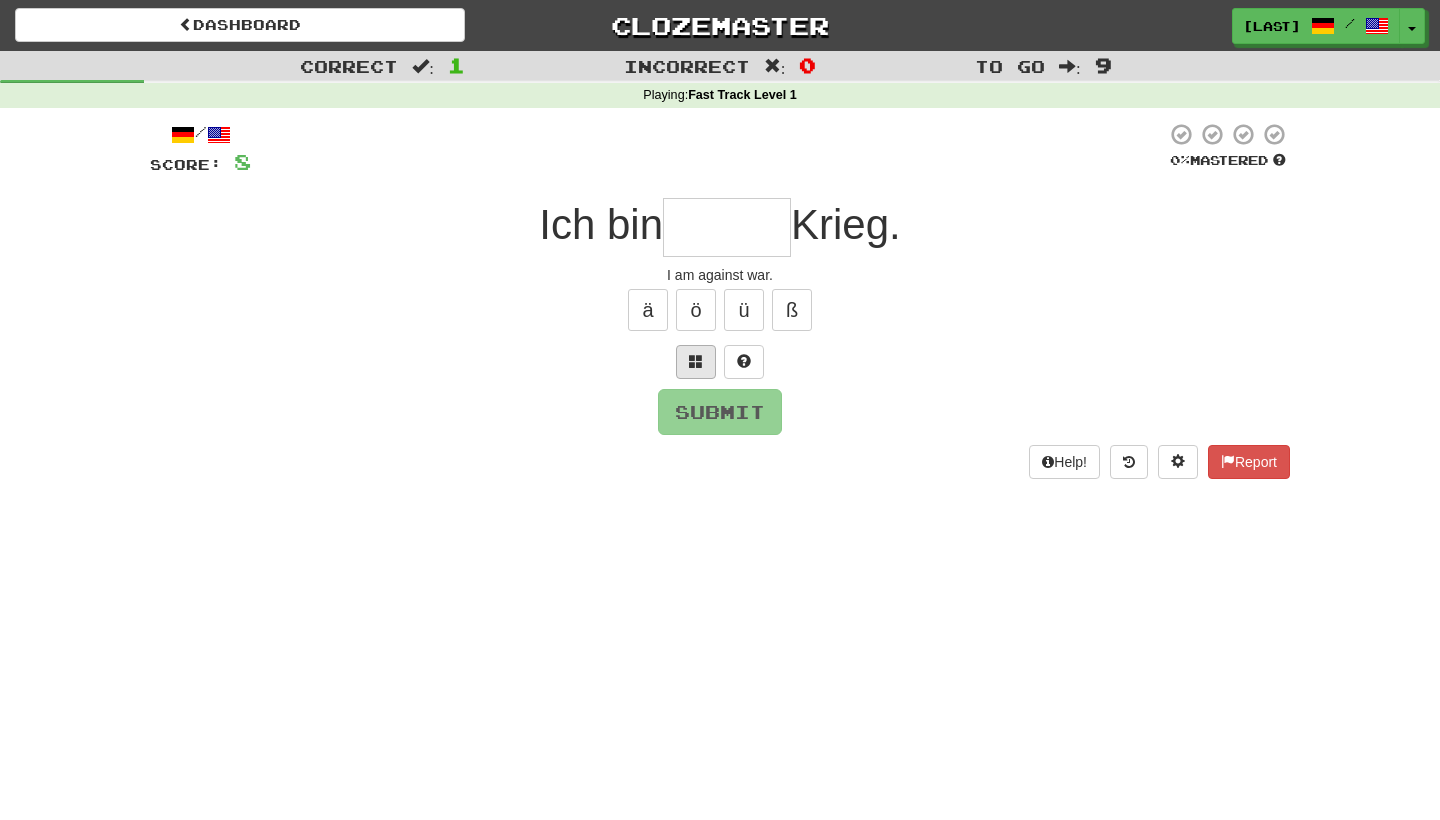 click at bounding box center (696, 362) 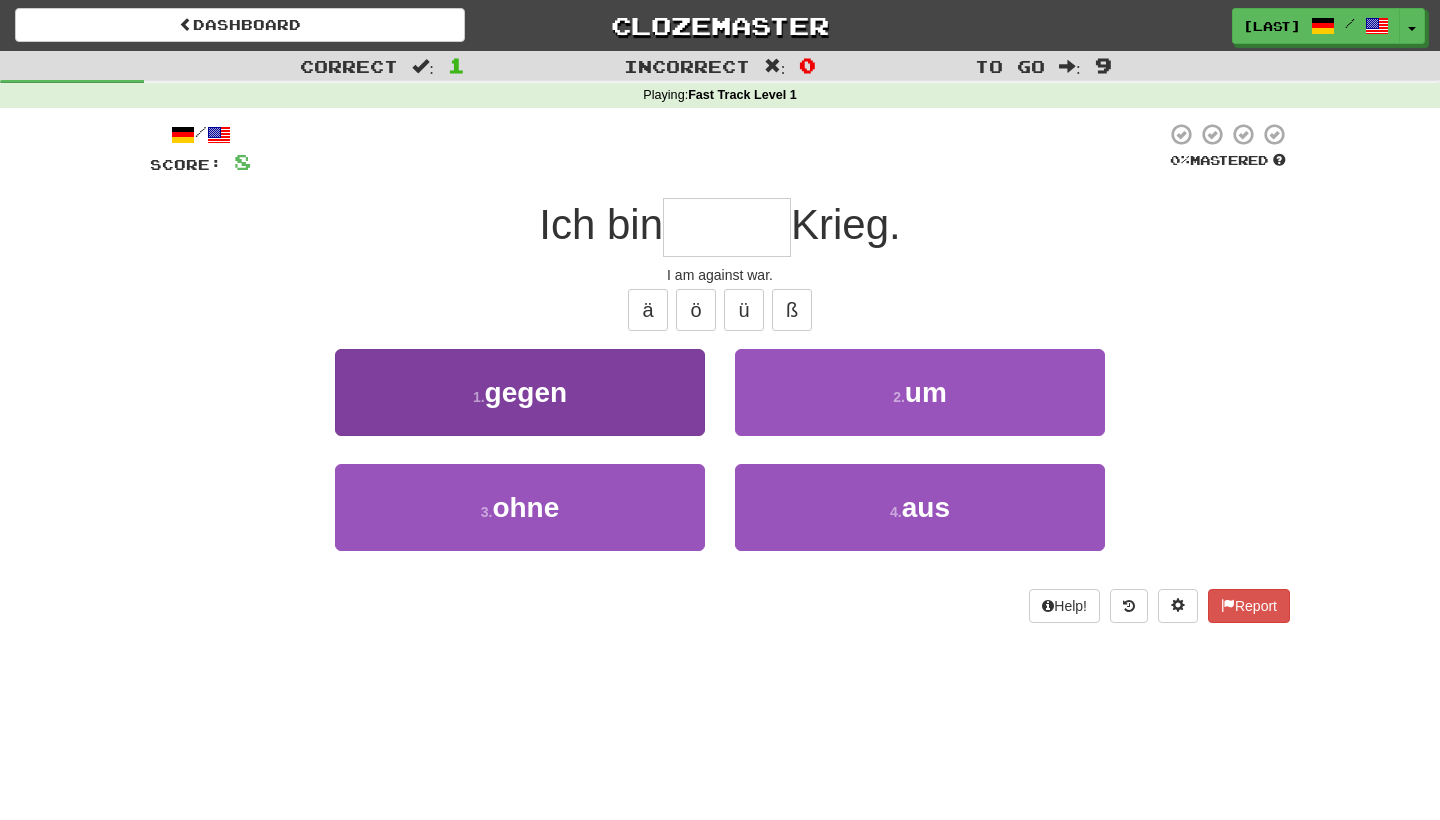 click on "1 .  gegen" at bounding box center [520, 392] 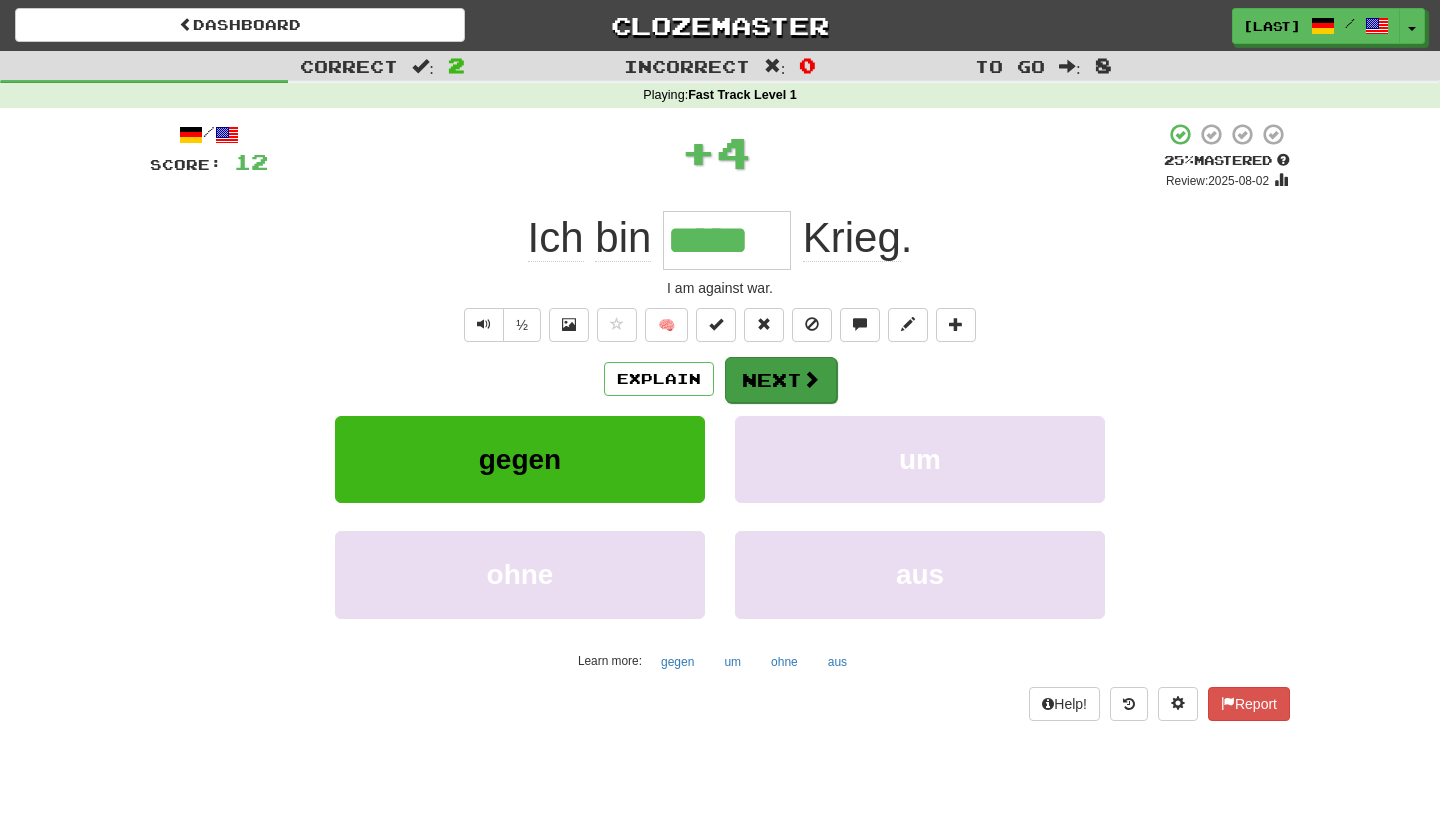 click on "Next" at bounding box center (781, 380) 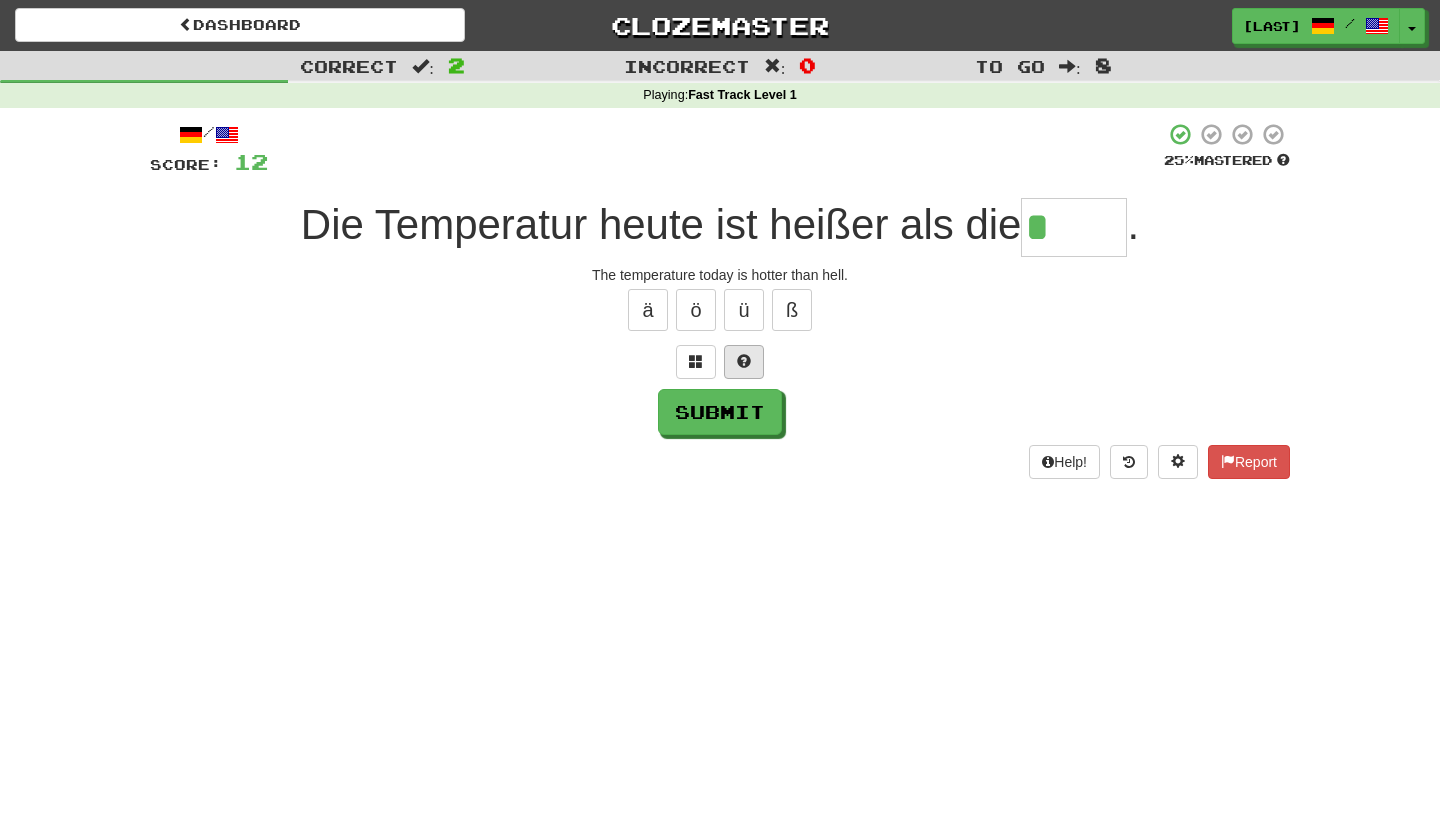 click at bounding box center [744, 362] 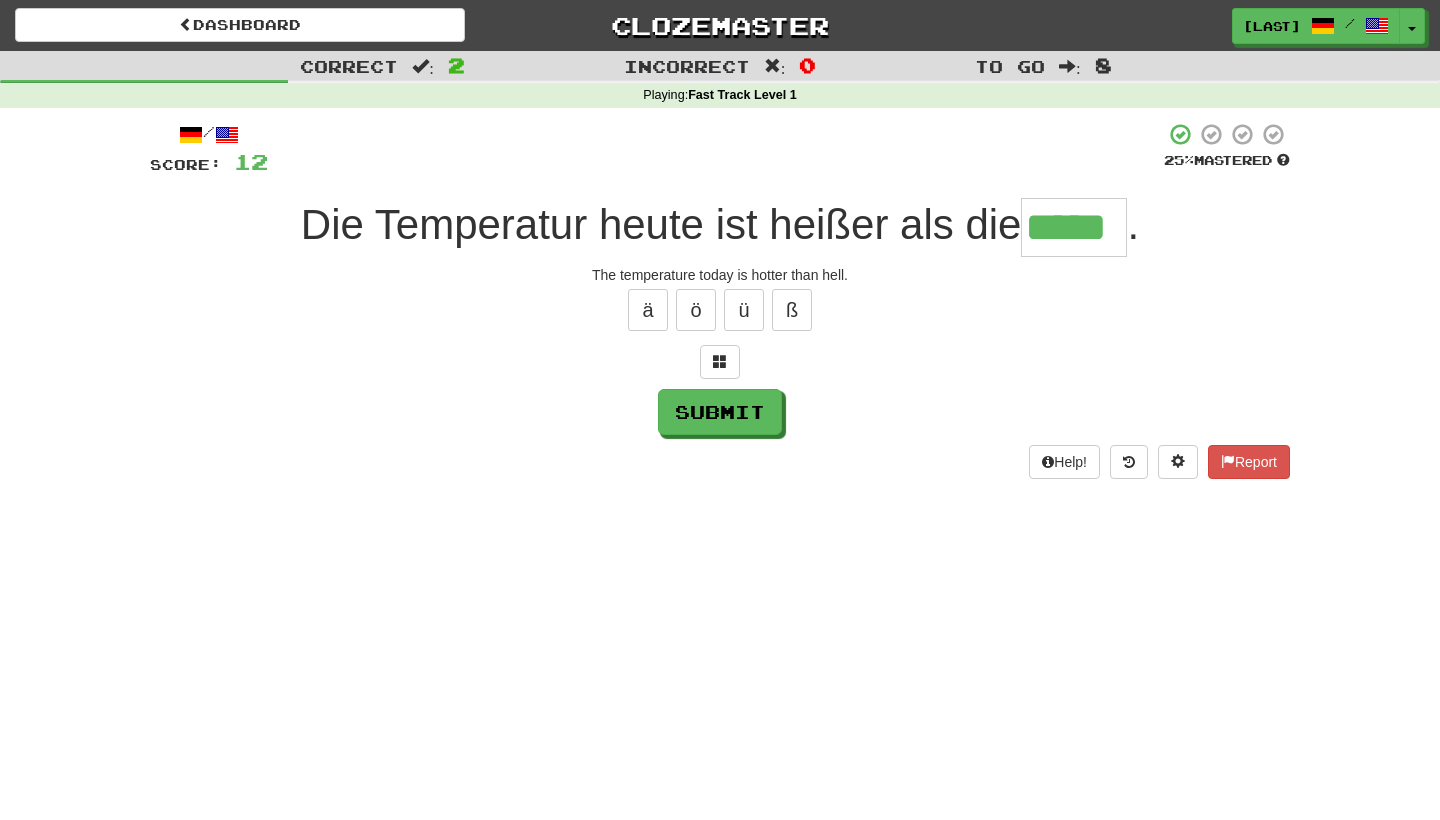 type on "*****" 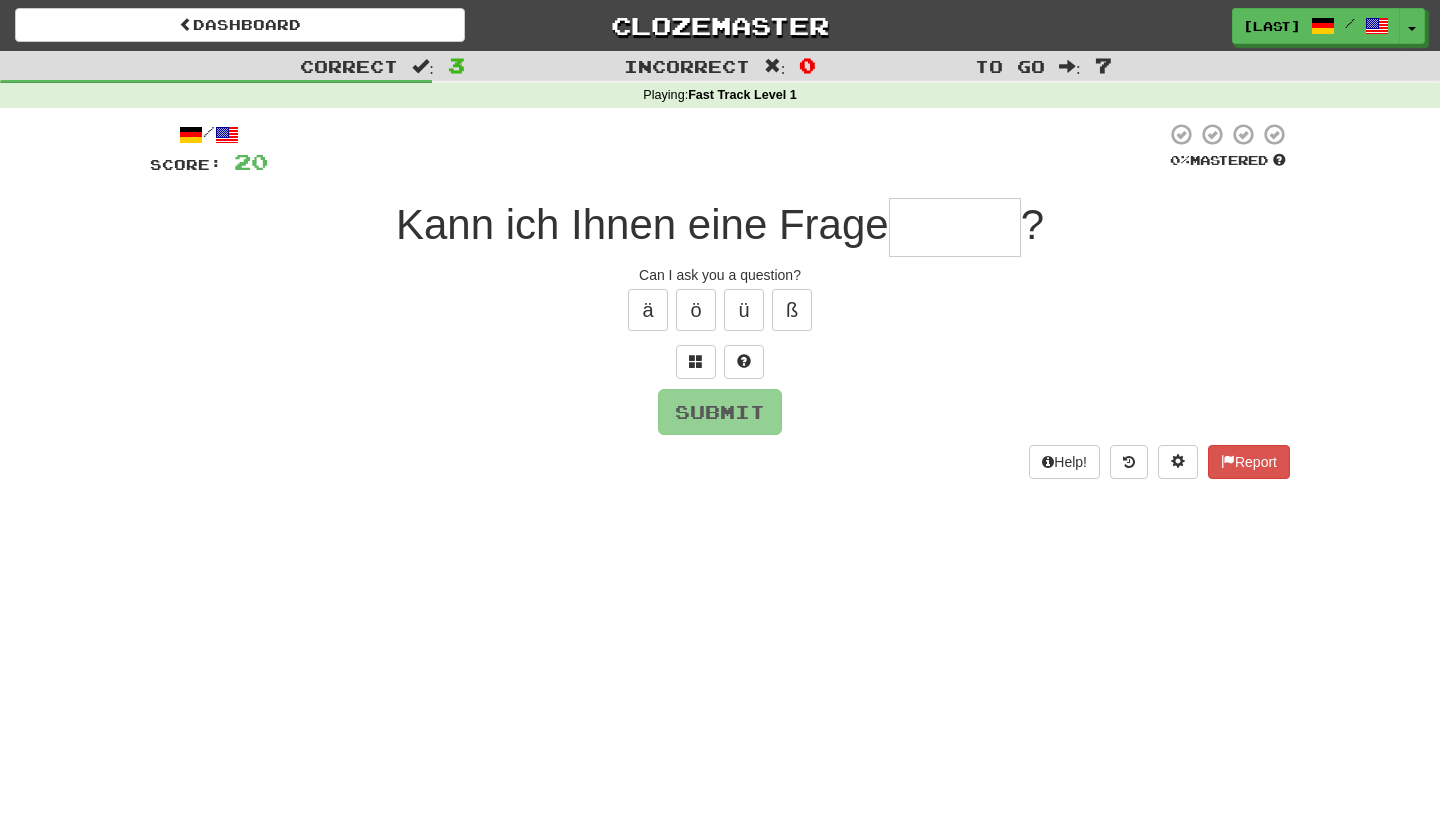 type on "*" 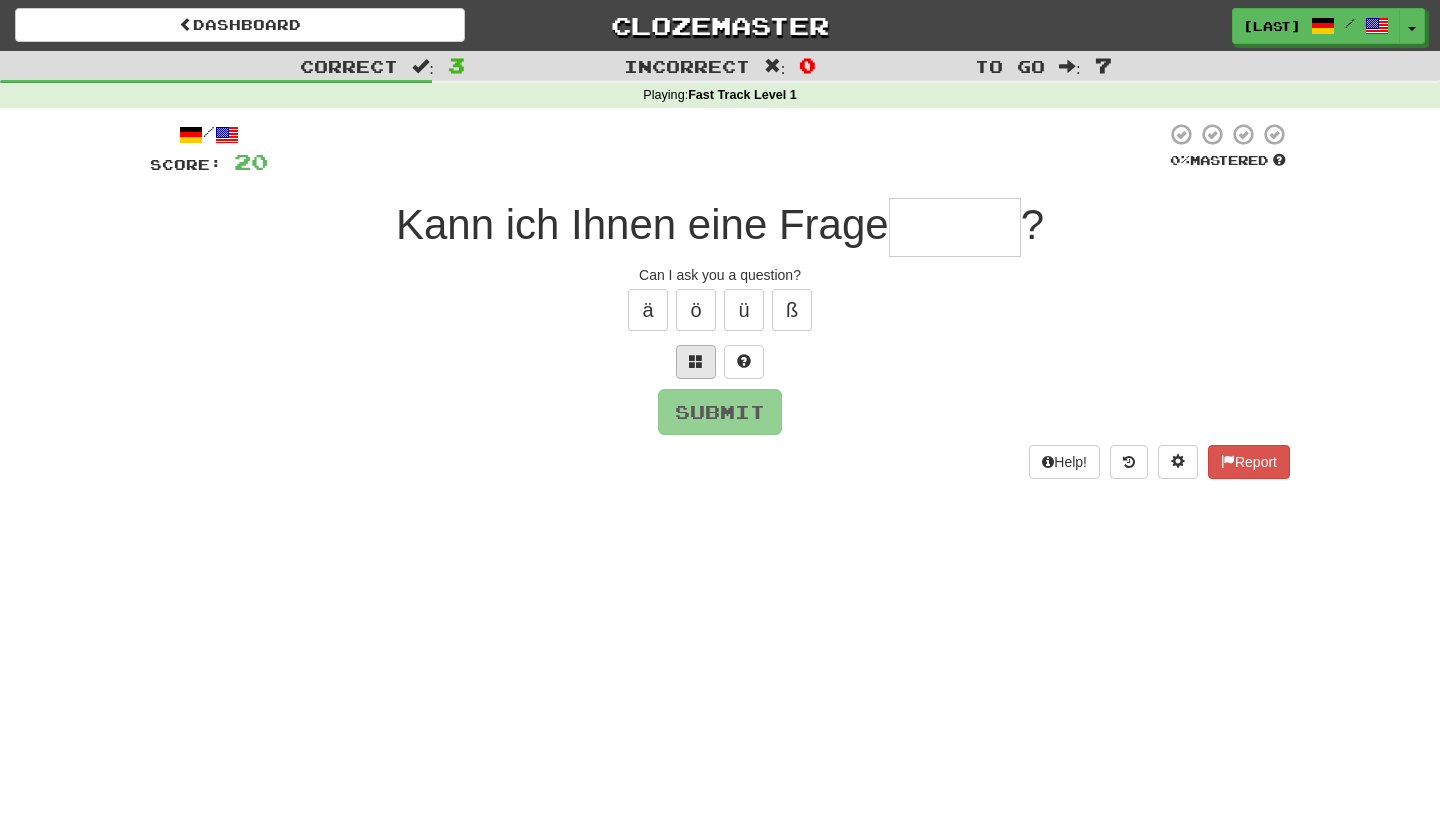 click at bounding box center (696, 361) 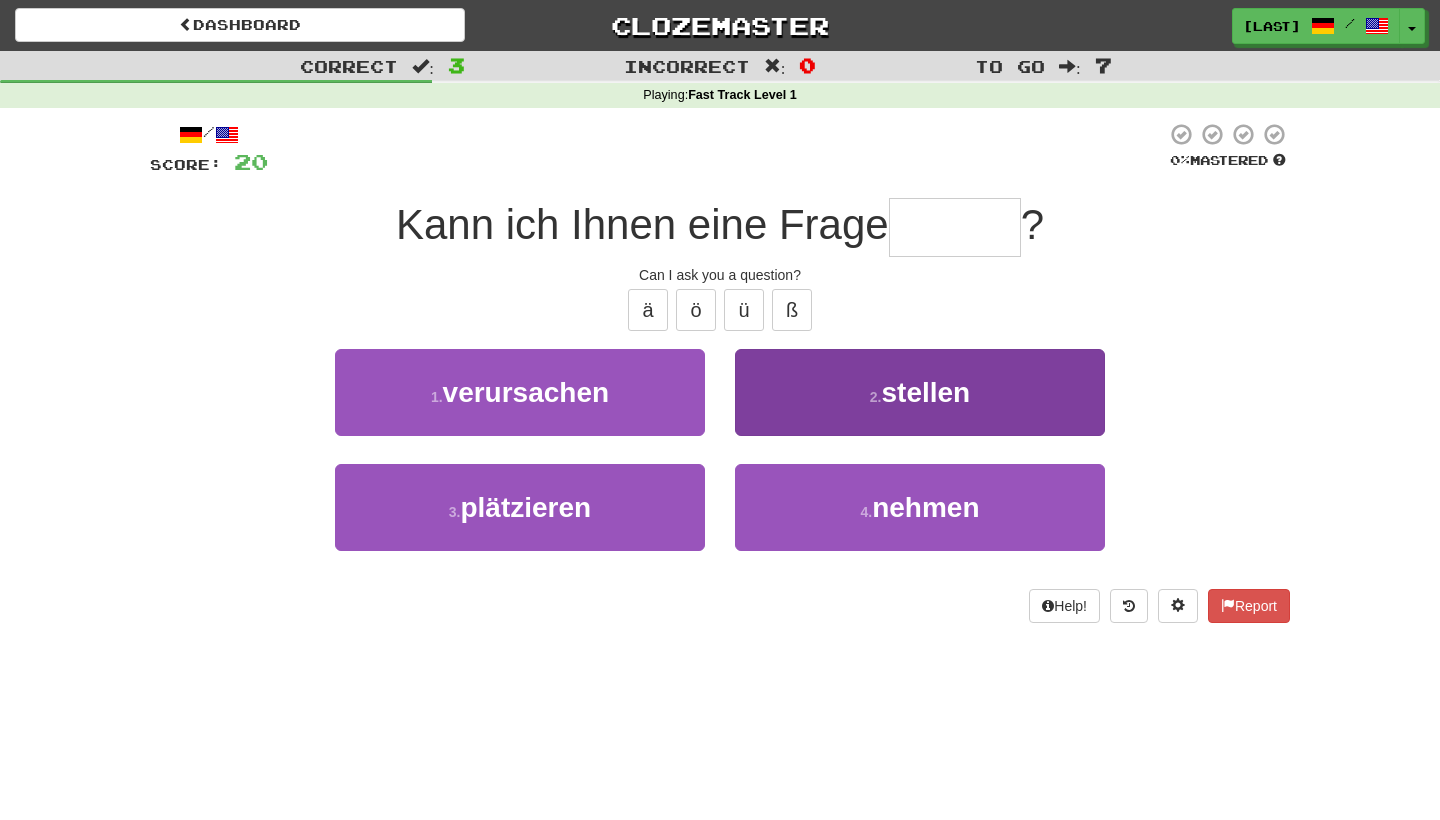 click on "stellen" at bounding box center (925, 392) 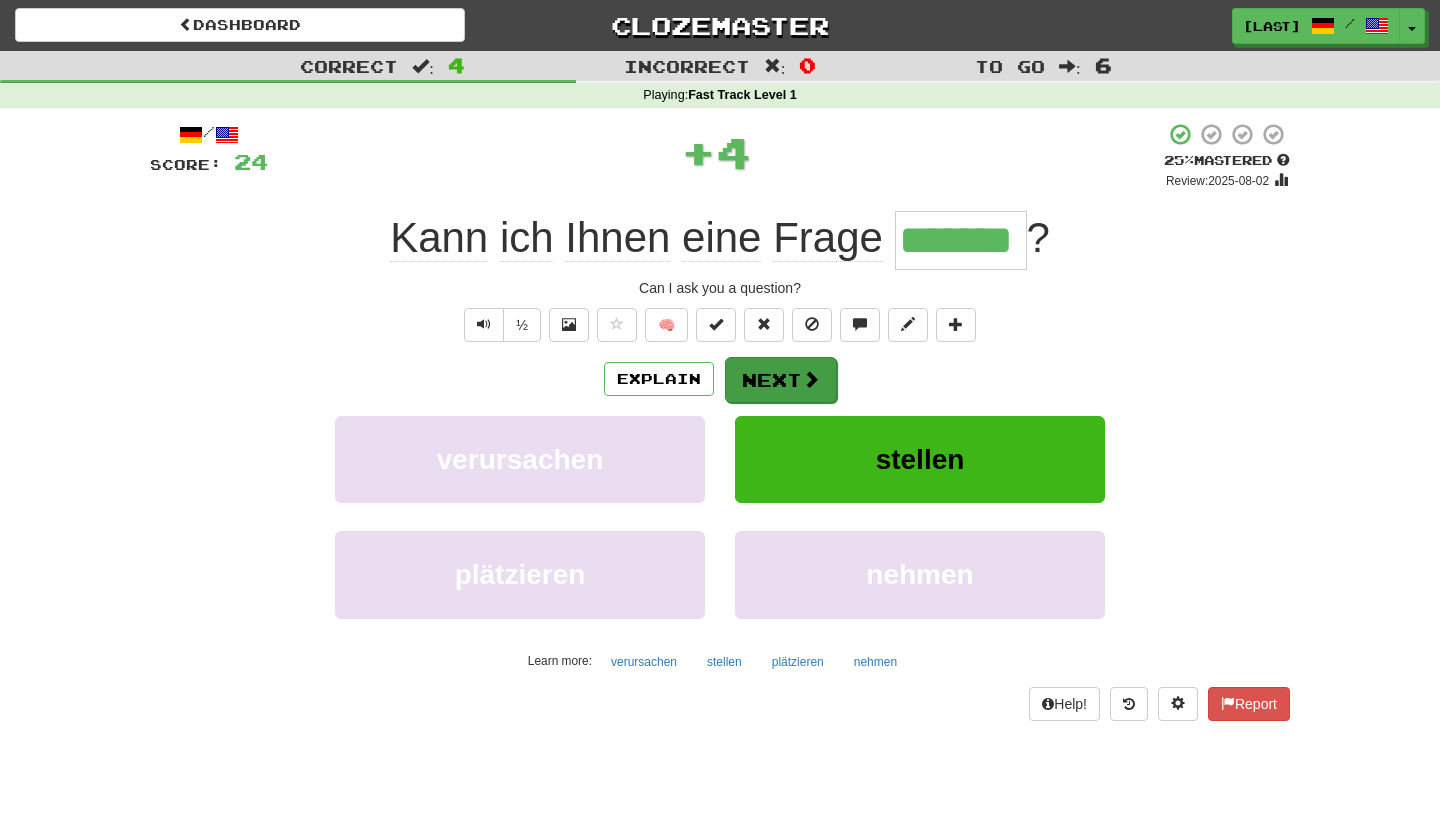 click on "Next" at bounding box center (781, 380) 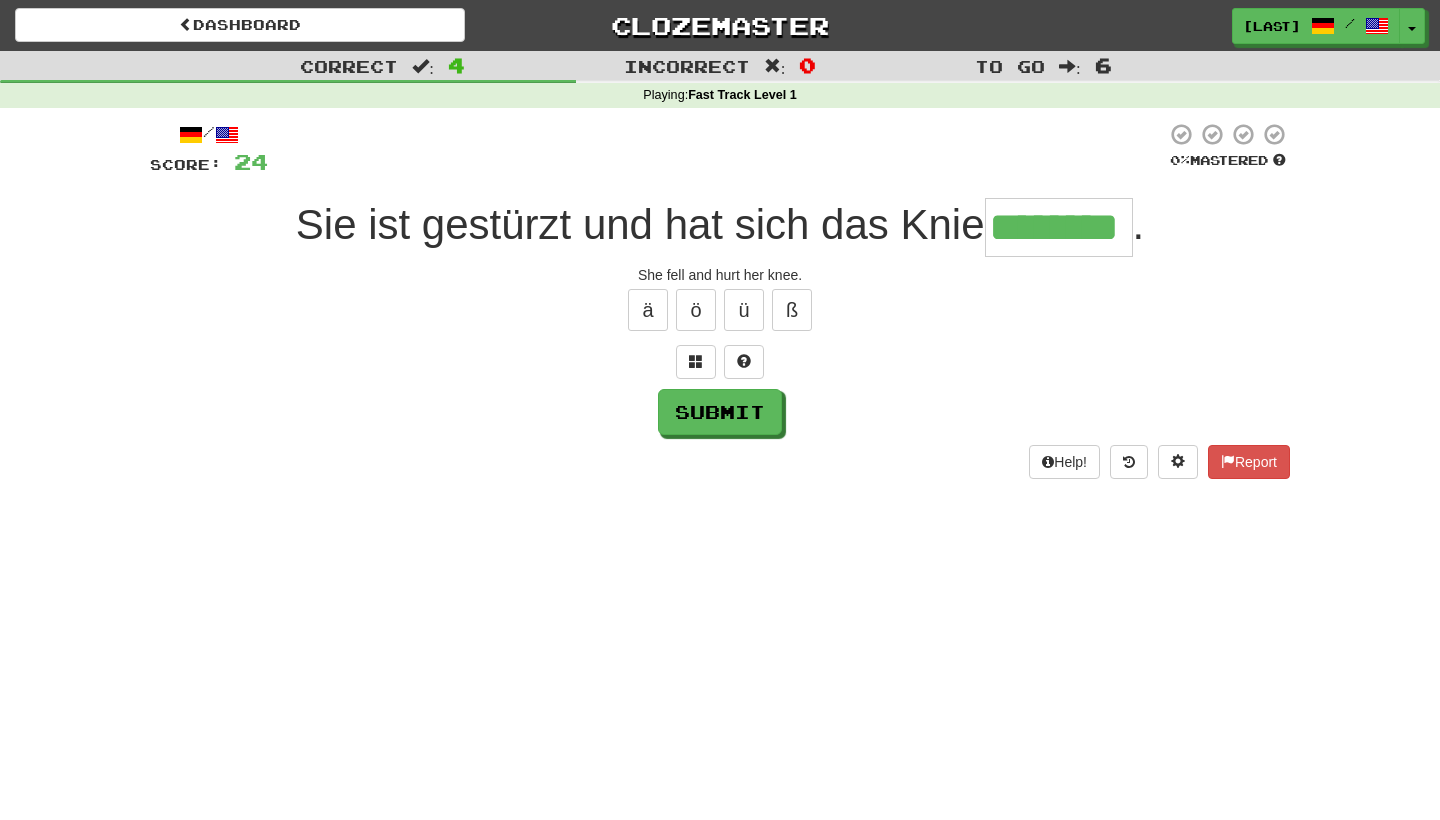 type on "********" 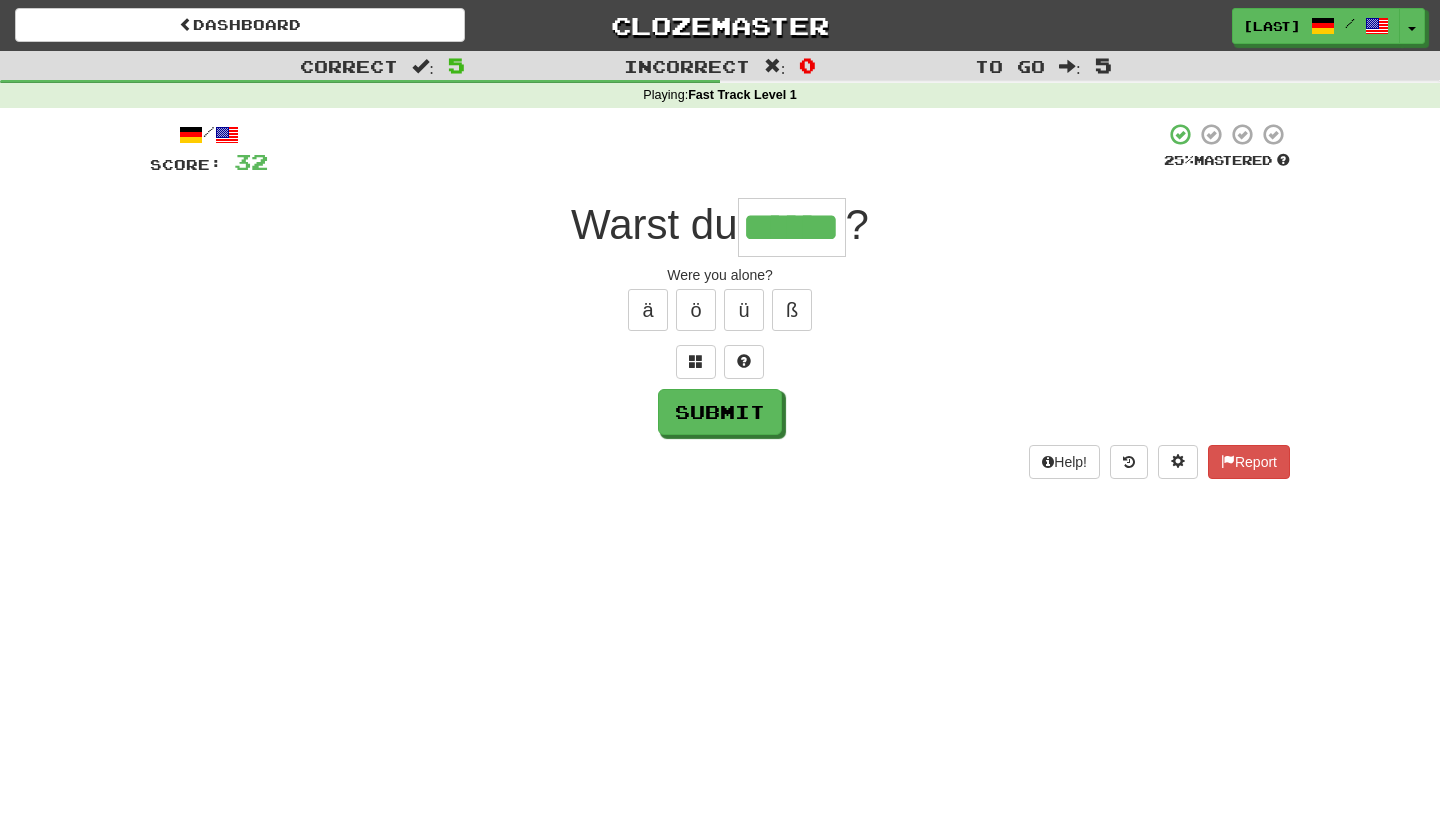 type on "******" 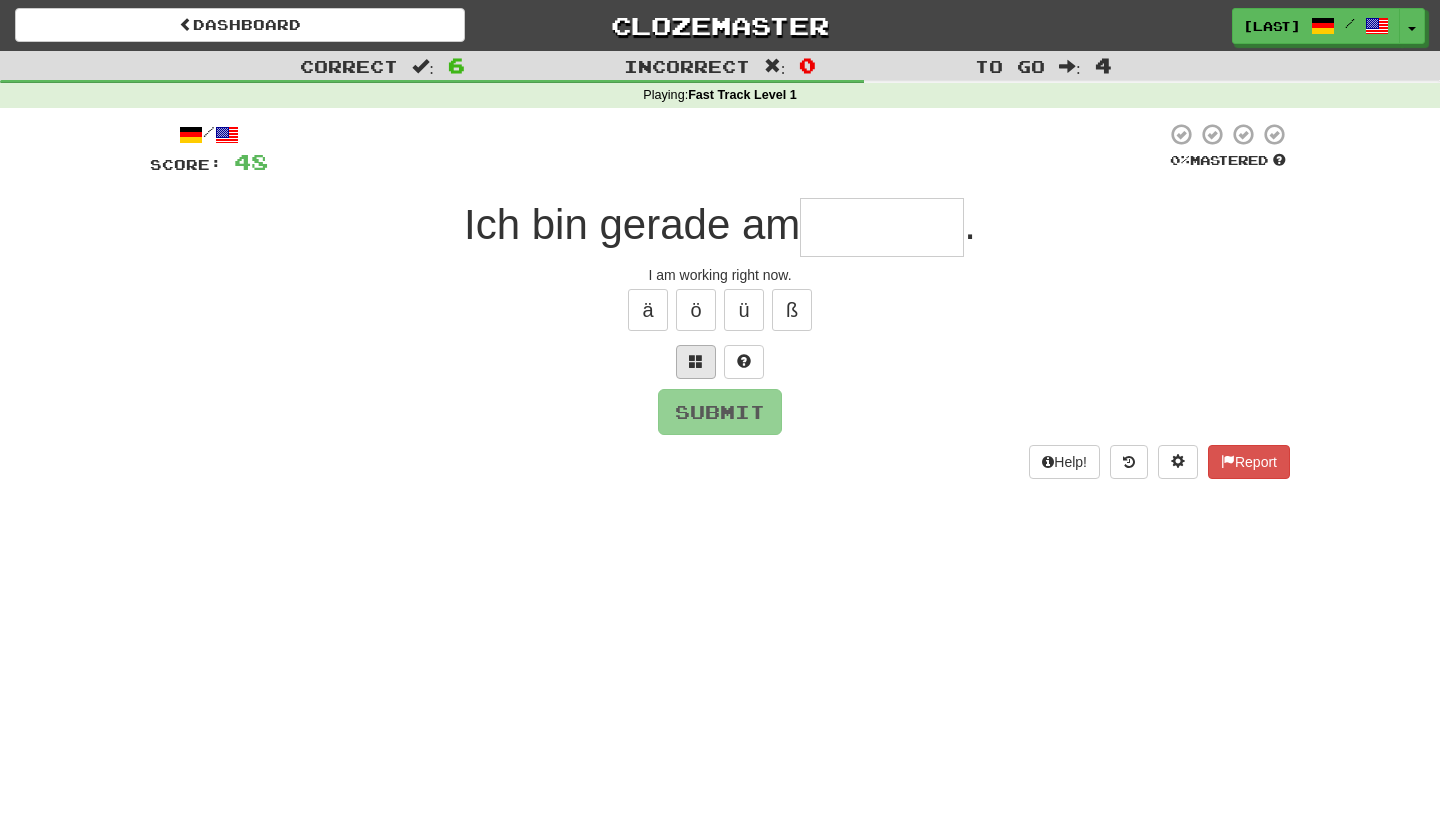 click at bounding box center (696, 361) 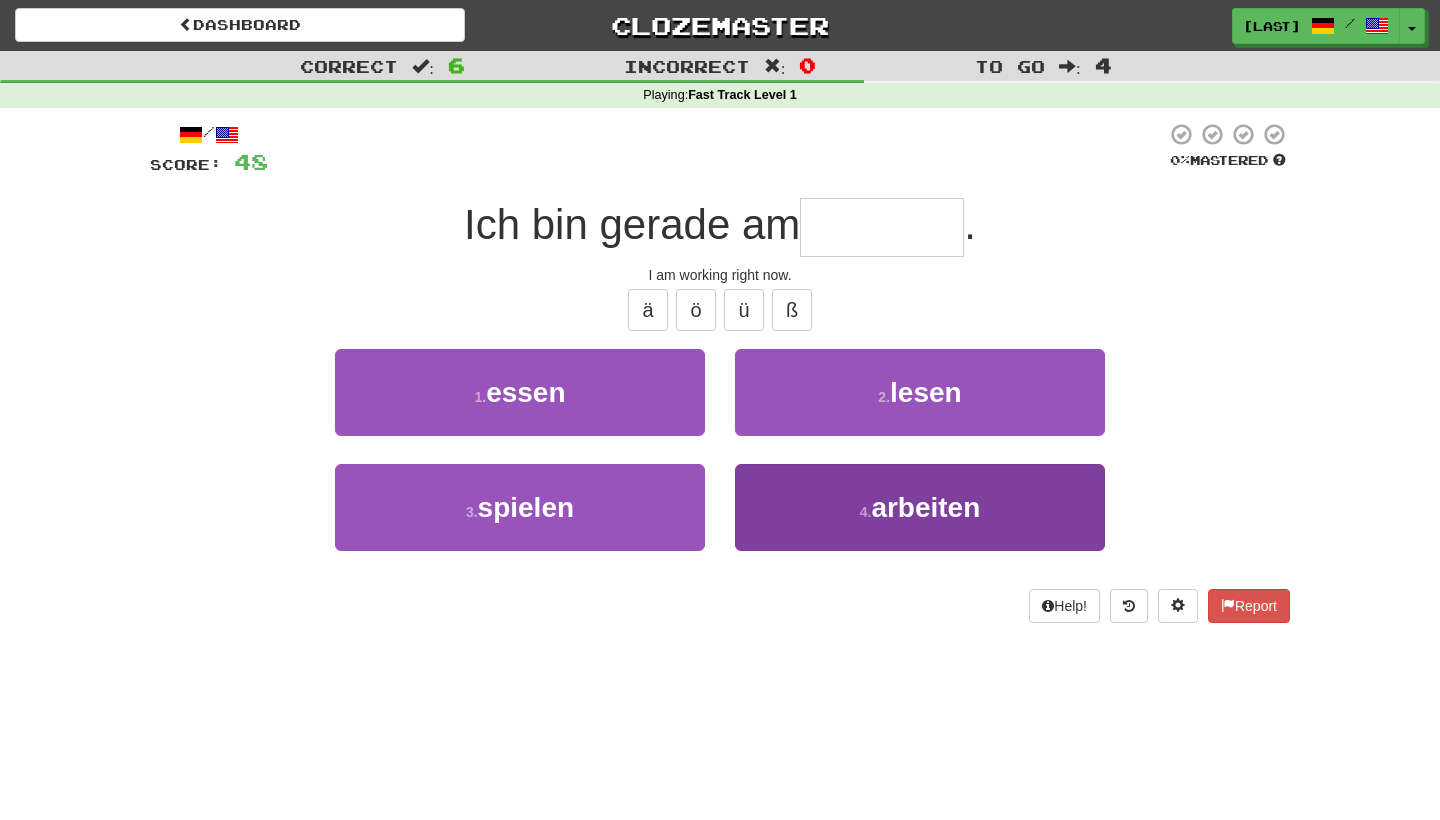 click on "4 .  arbeiten" at bounding box center (920, 507) 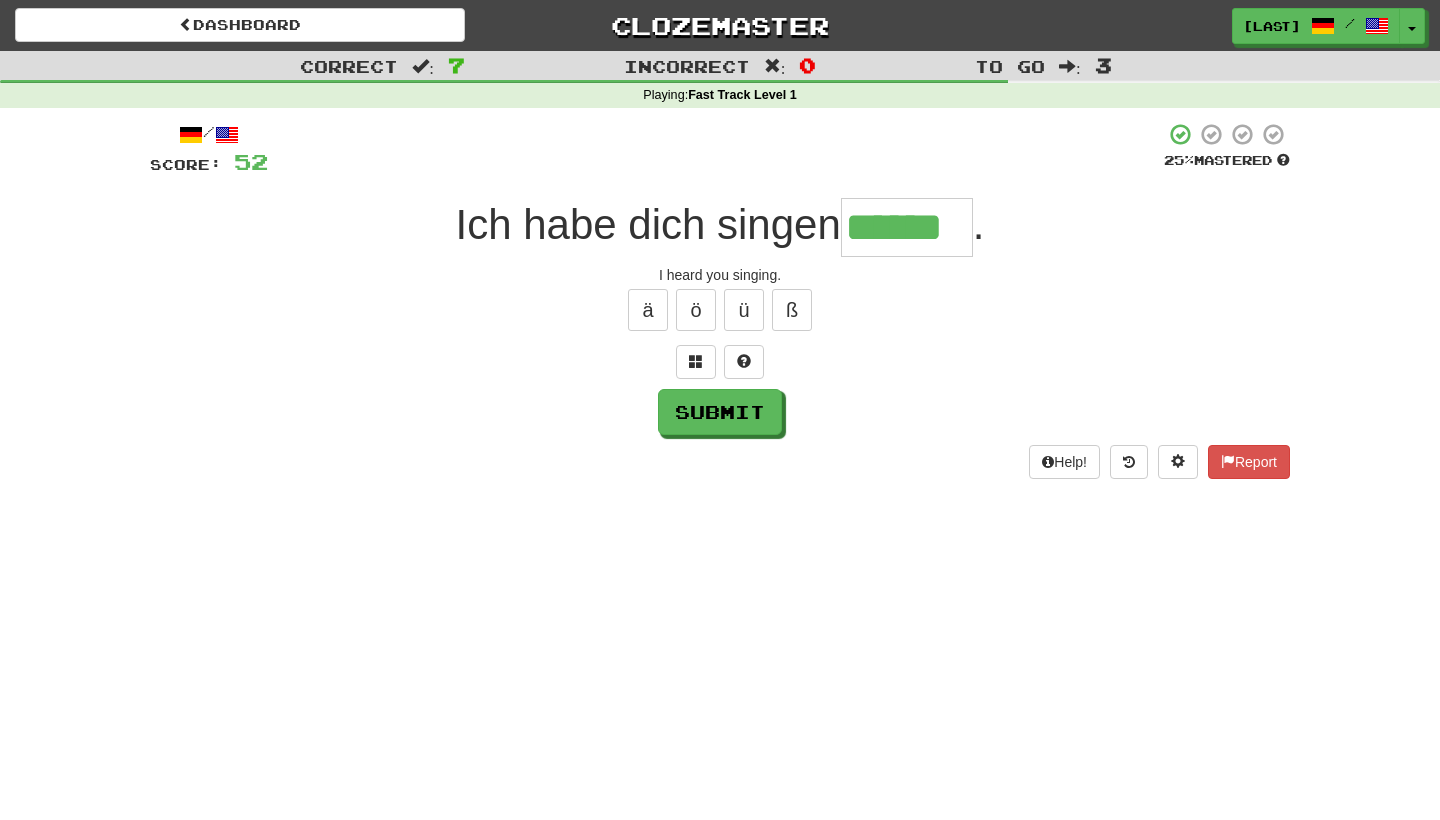 type on "******" 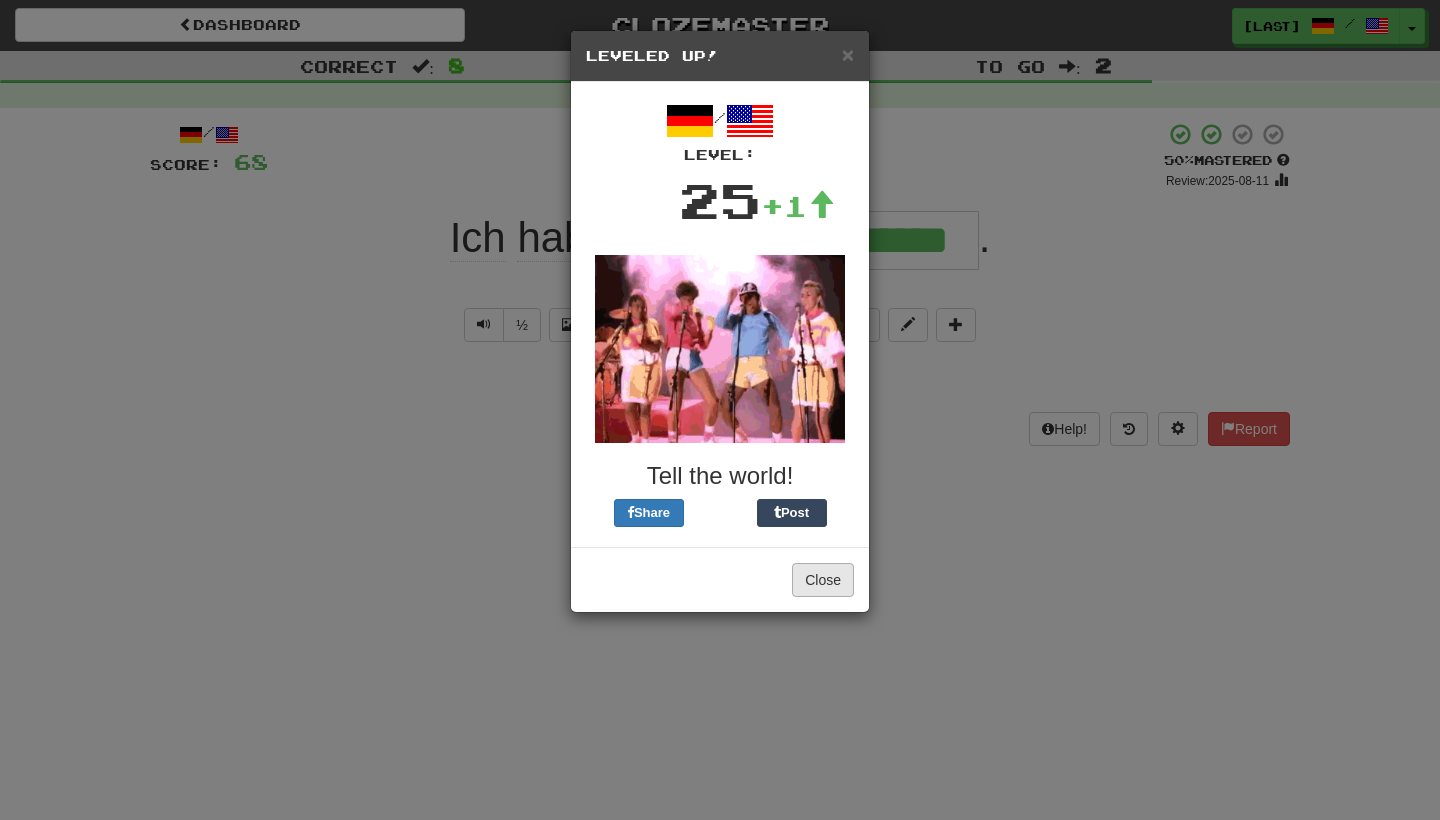 click on "Close" at bounding box center (823, 580) 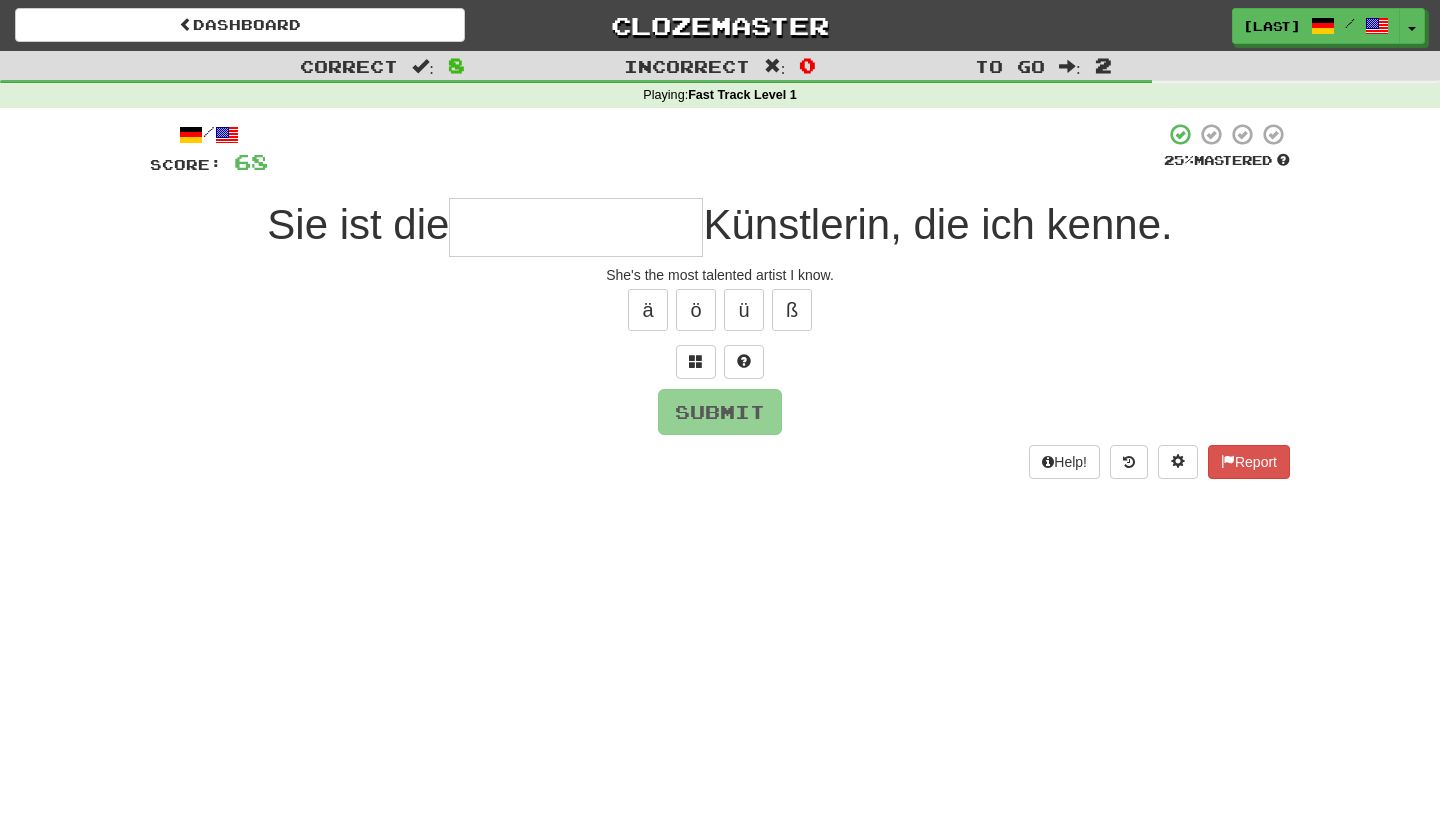click at bounding box center [720, 362] 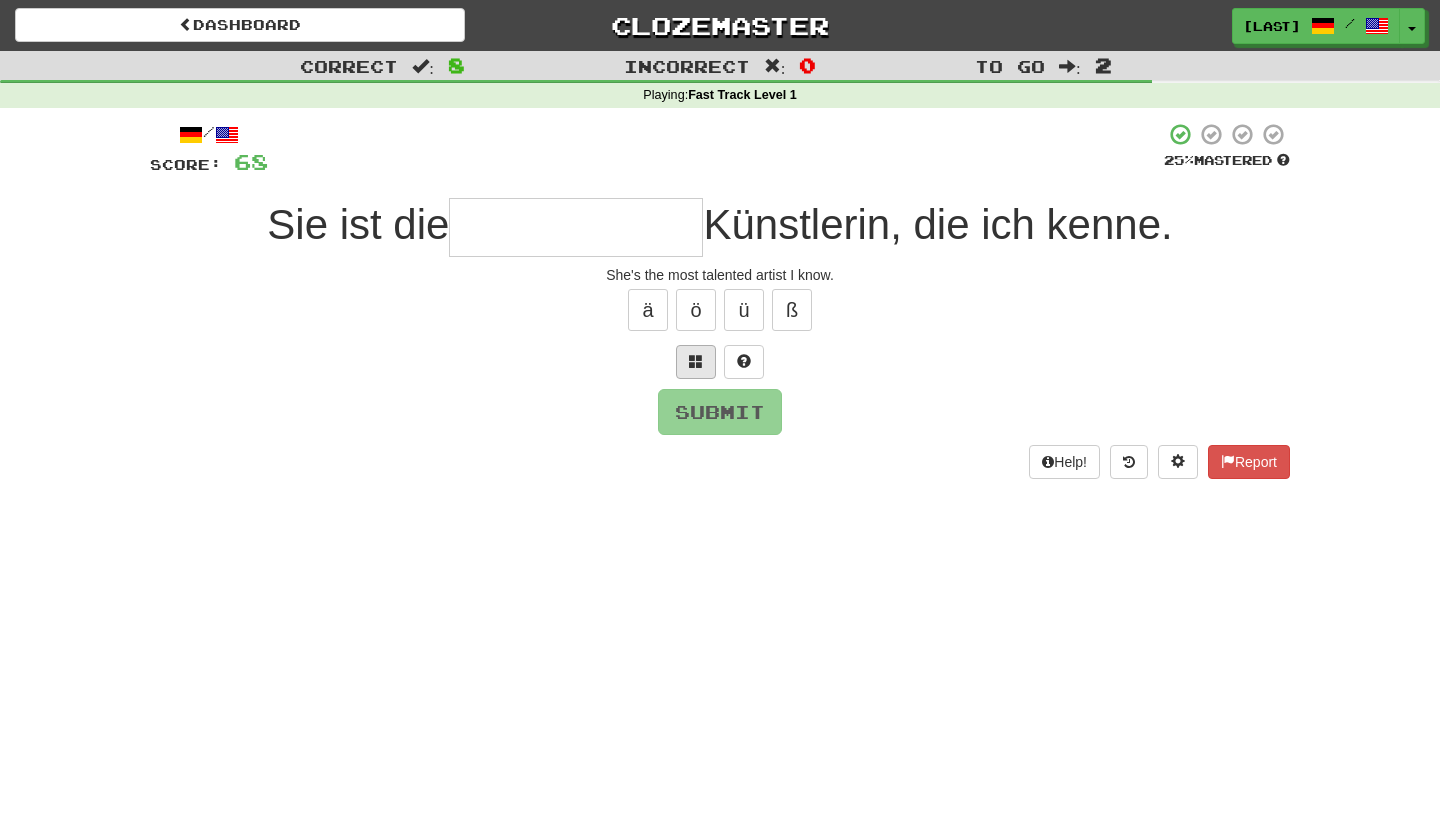 click at bounding box center (696, 361) 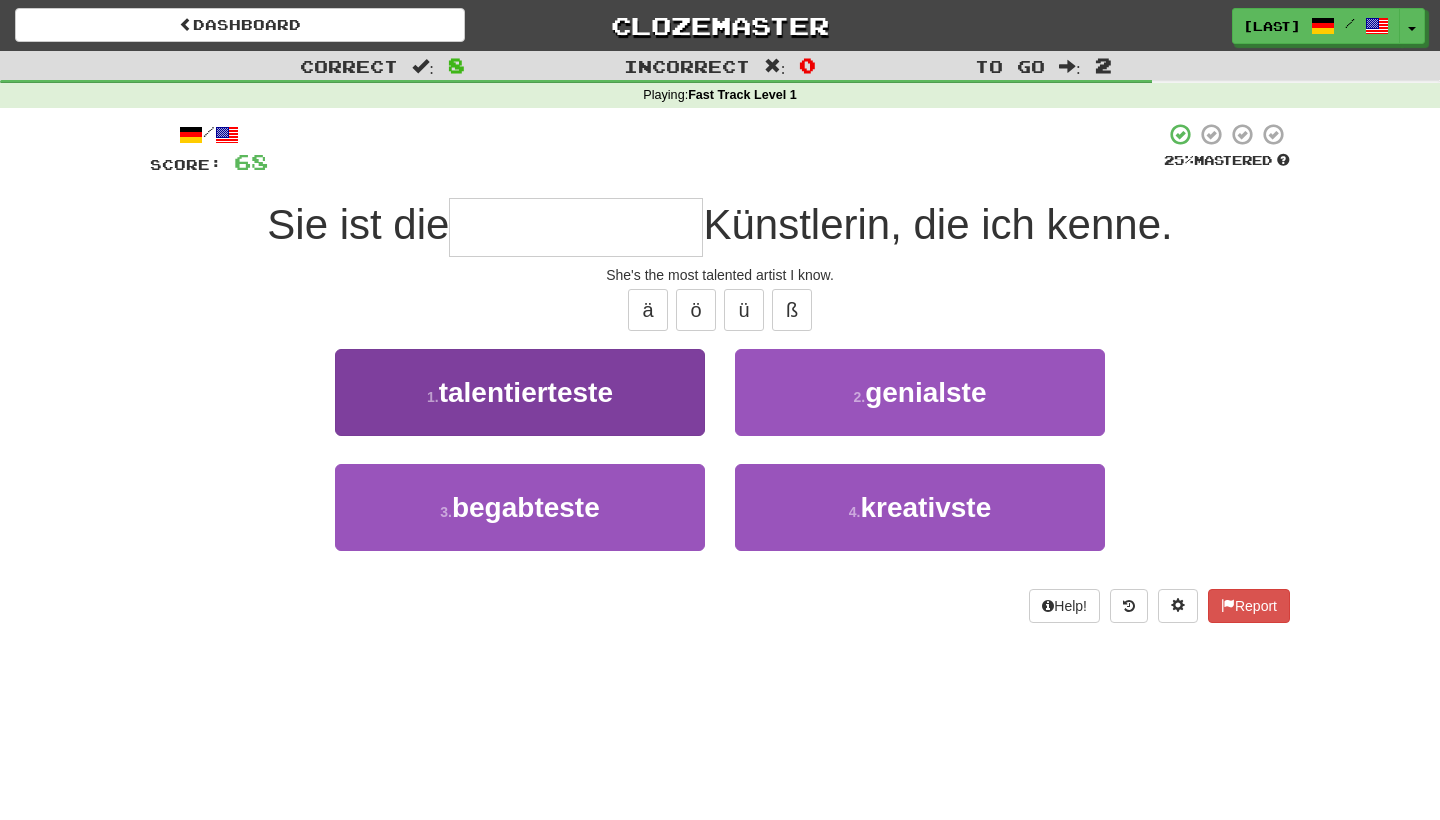 click on "1 .  talentierteste" at bounding box center (520, 392) 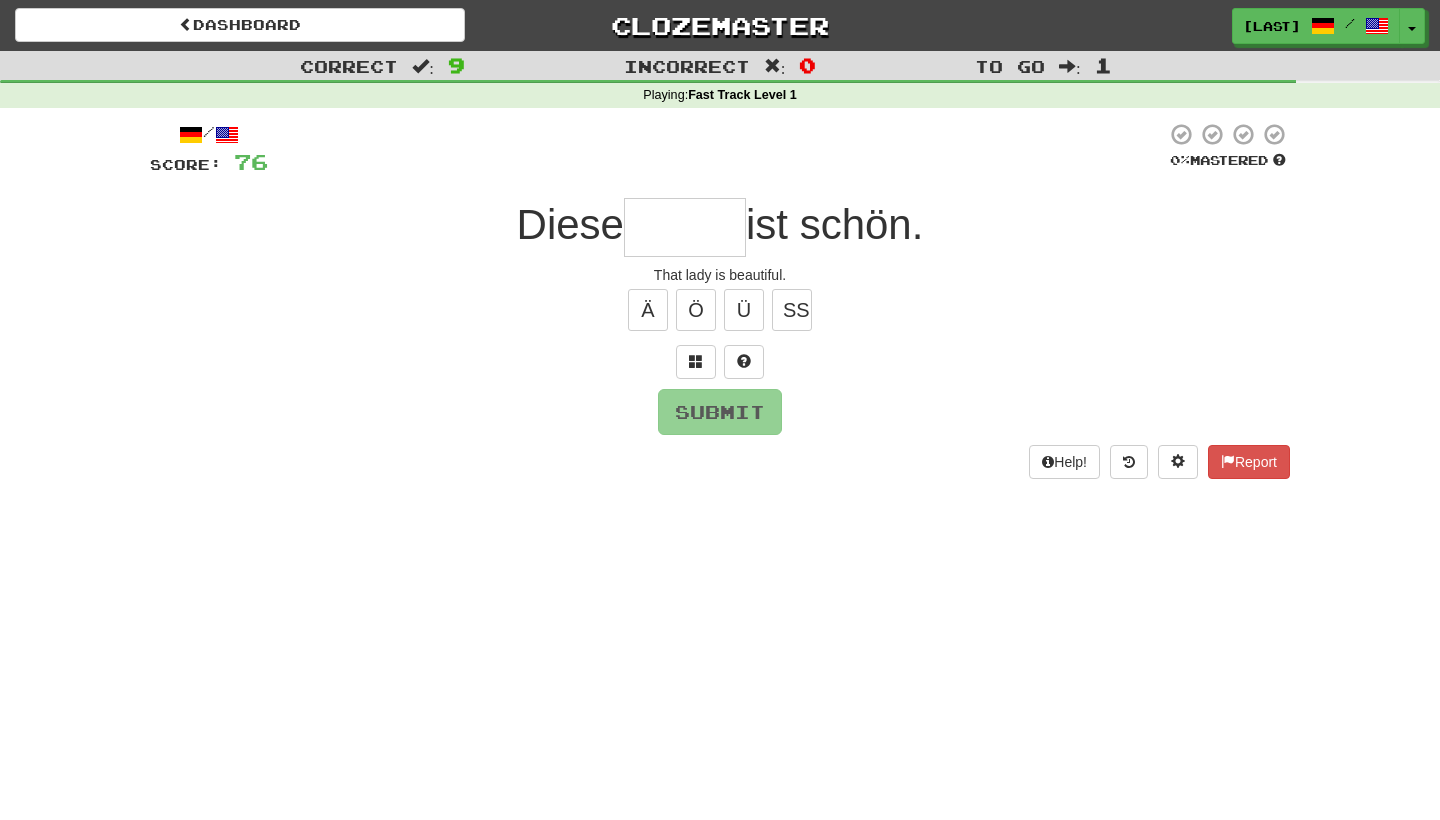 type on "*" 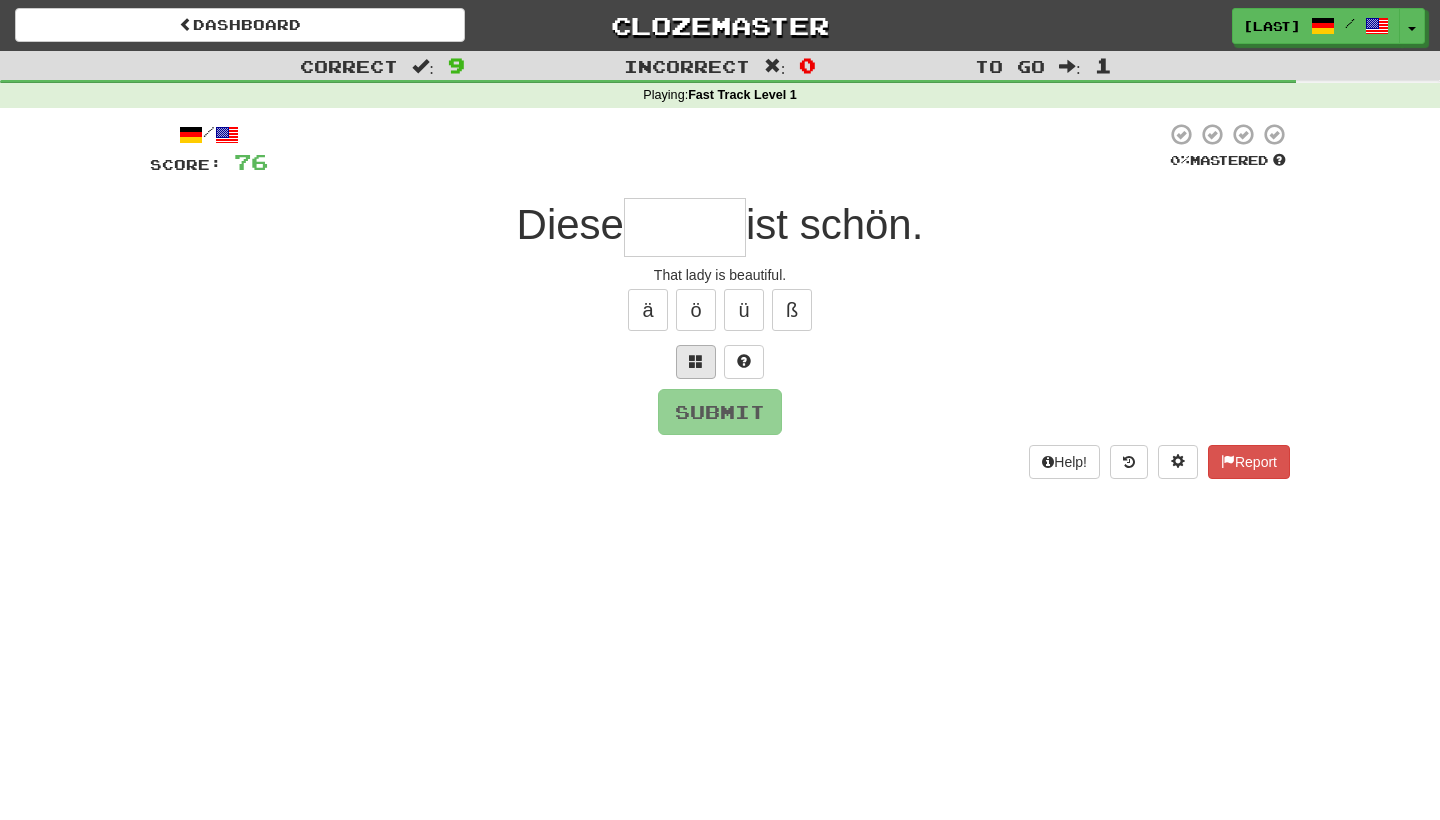 click at bounding box center (696, 362) 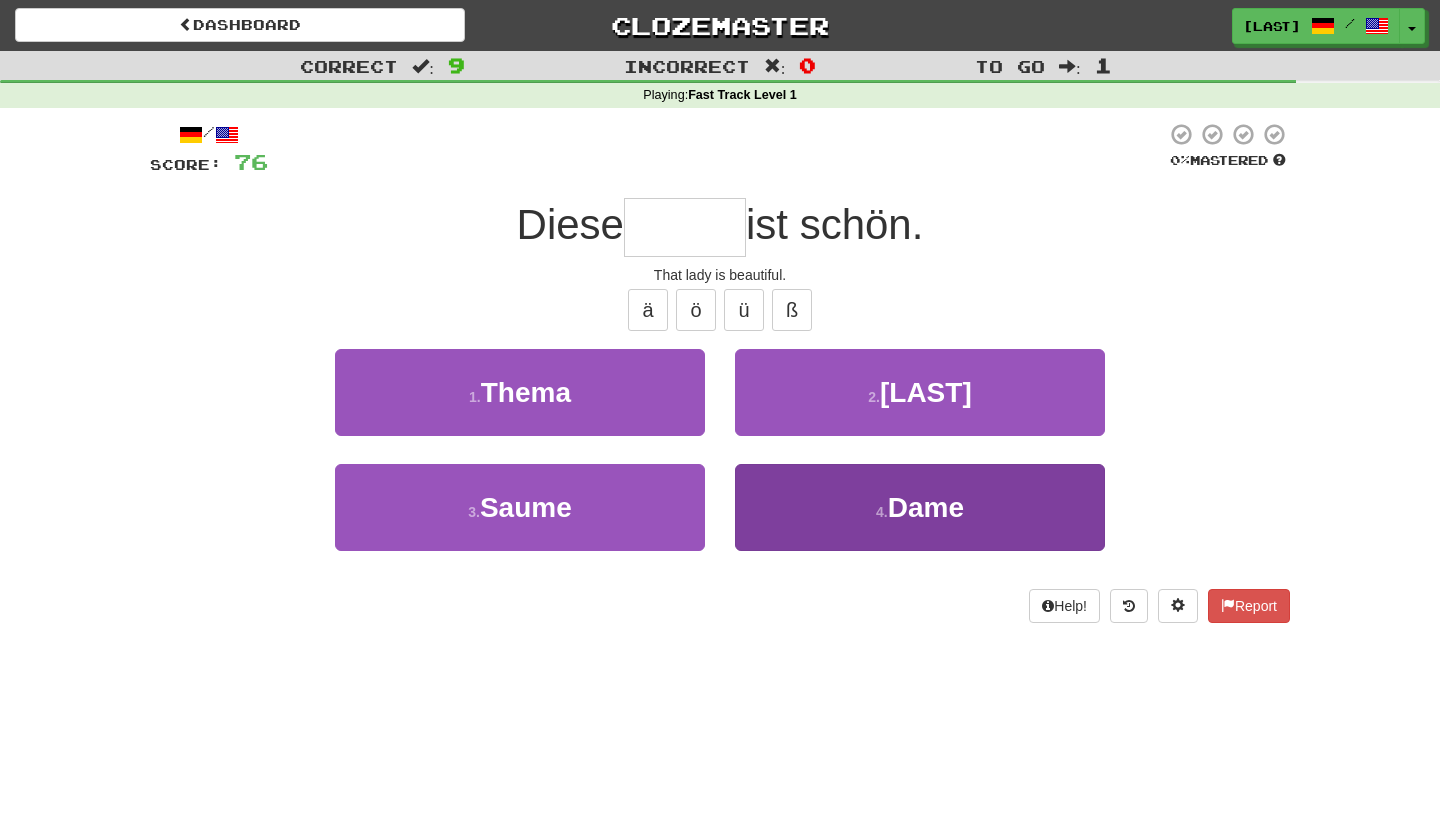 click on "4 .  Dame" at bounding box center [920, 507] 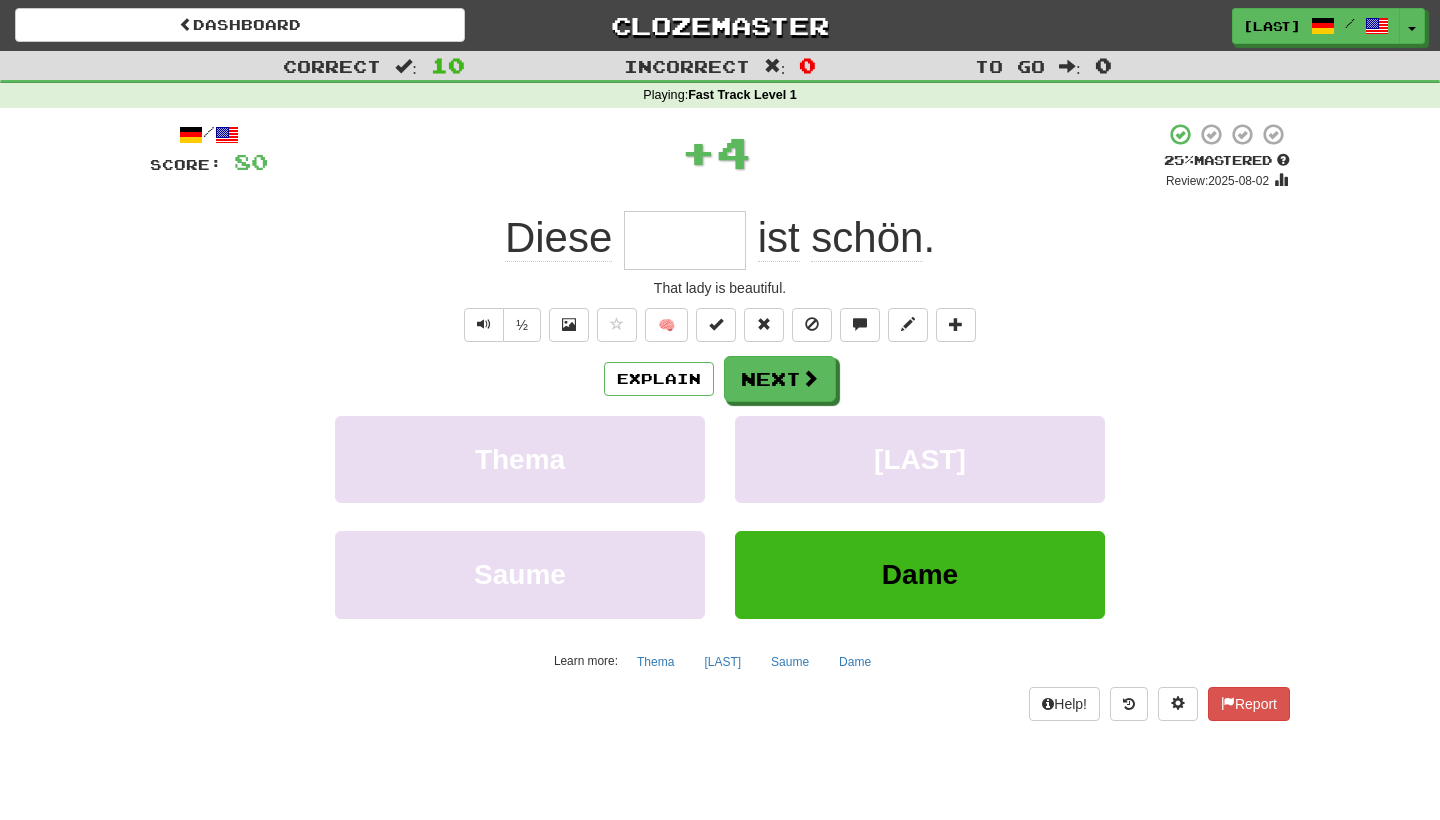 type on "****" 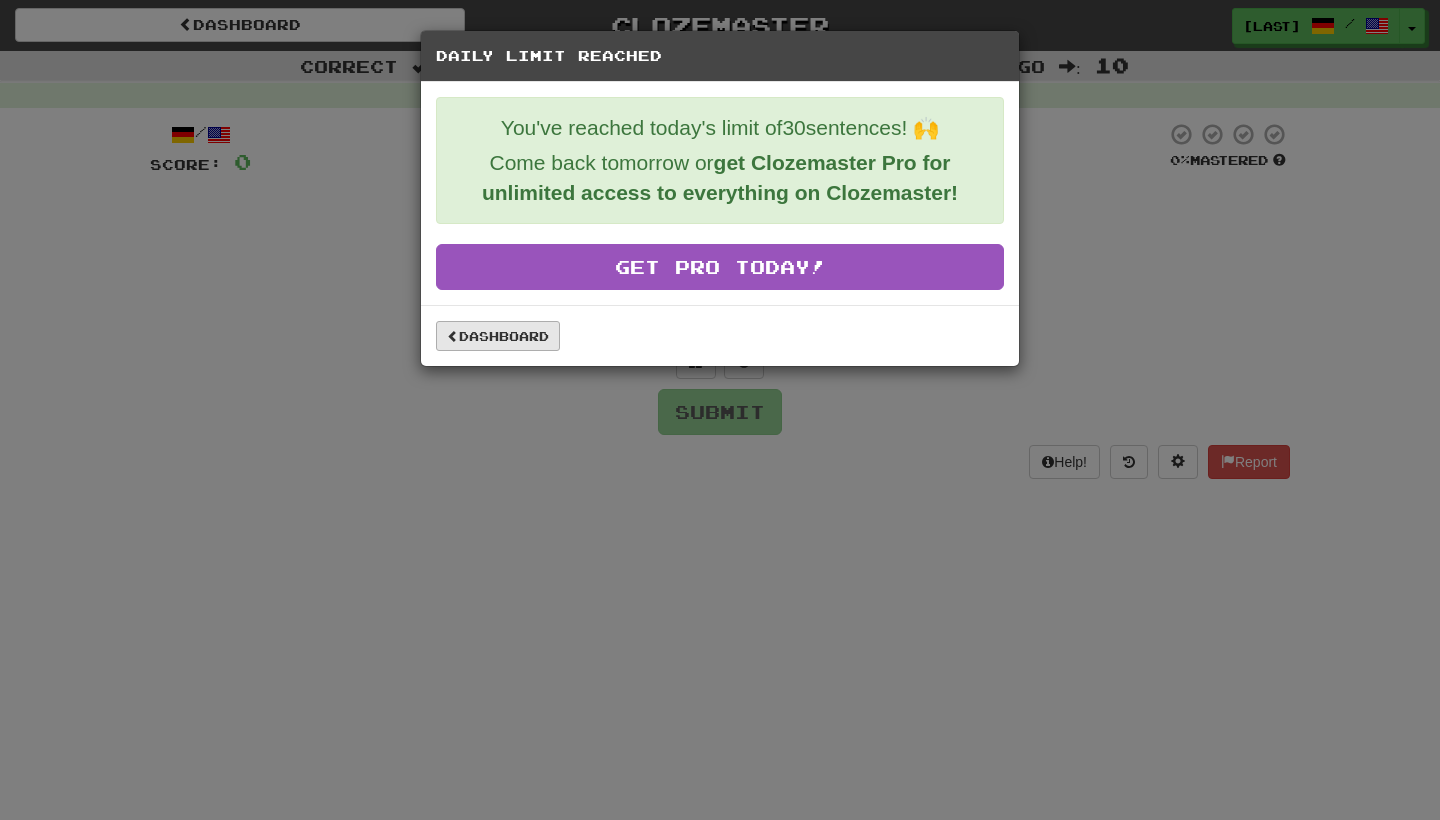 click on "Dashboard" at bounding box center [498, 336] 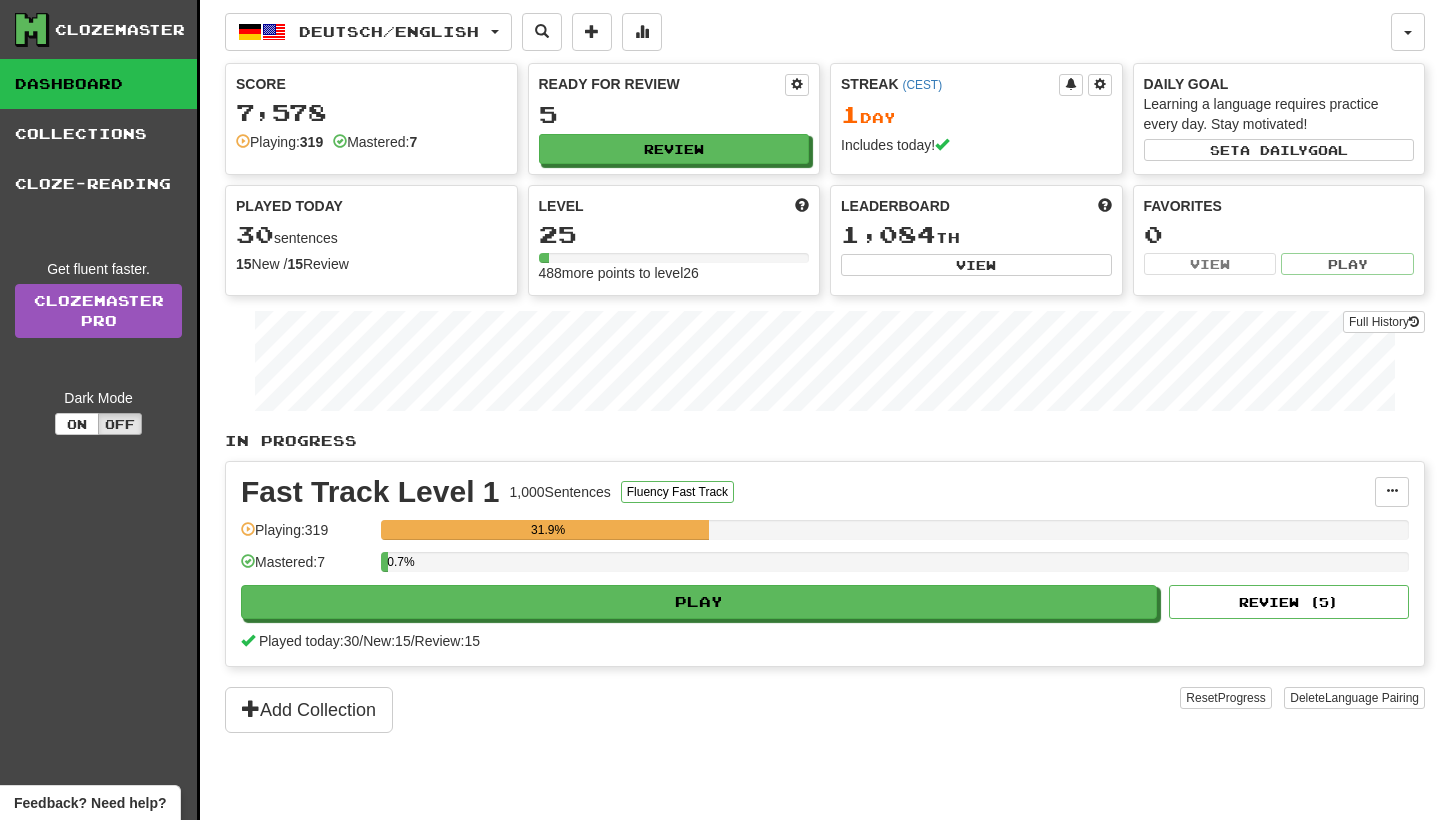 scroll, scrollTop: 0, scrollLeft: 0, axis: both 